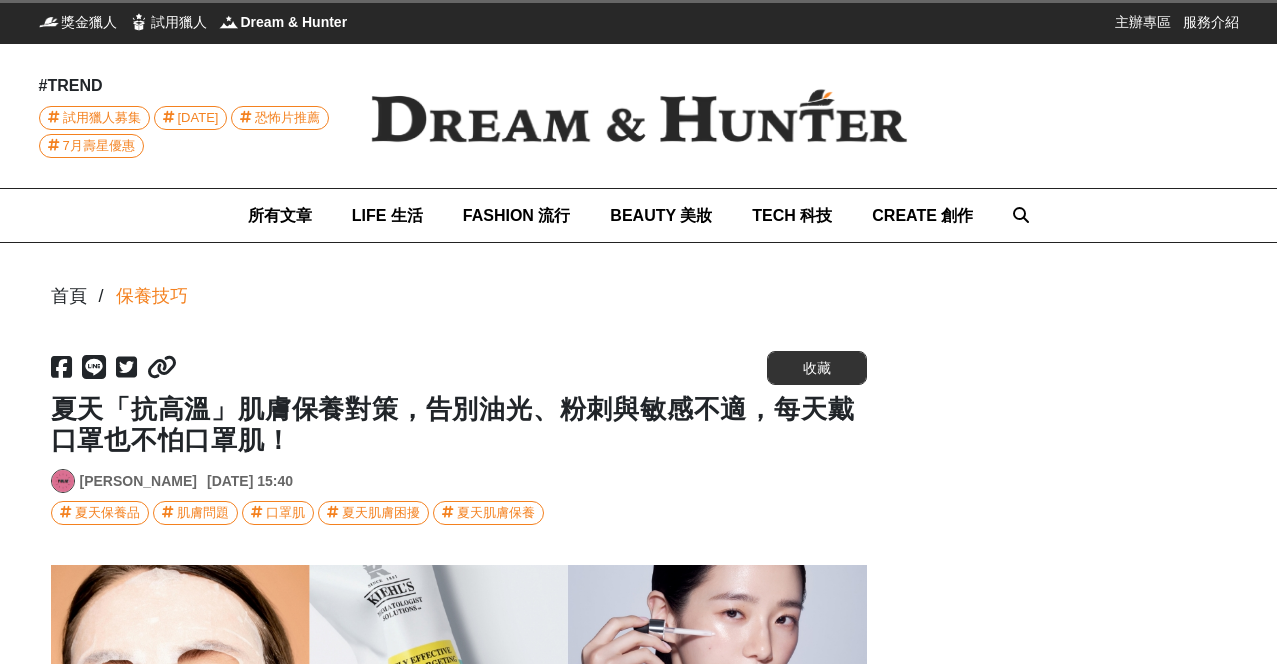 scroll, scrollTop: 0, scrollLeft: 0, axis: both 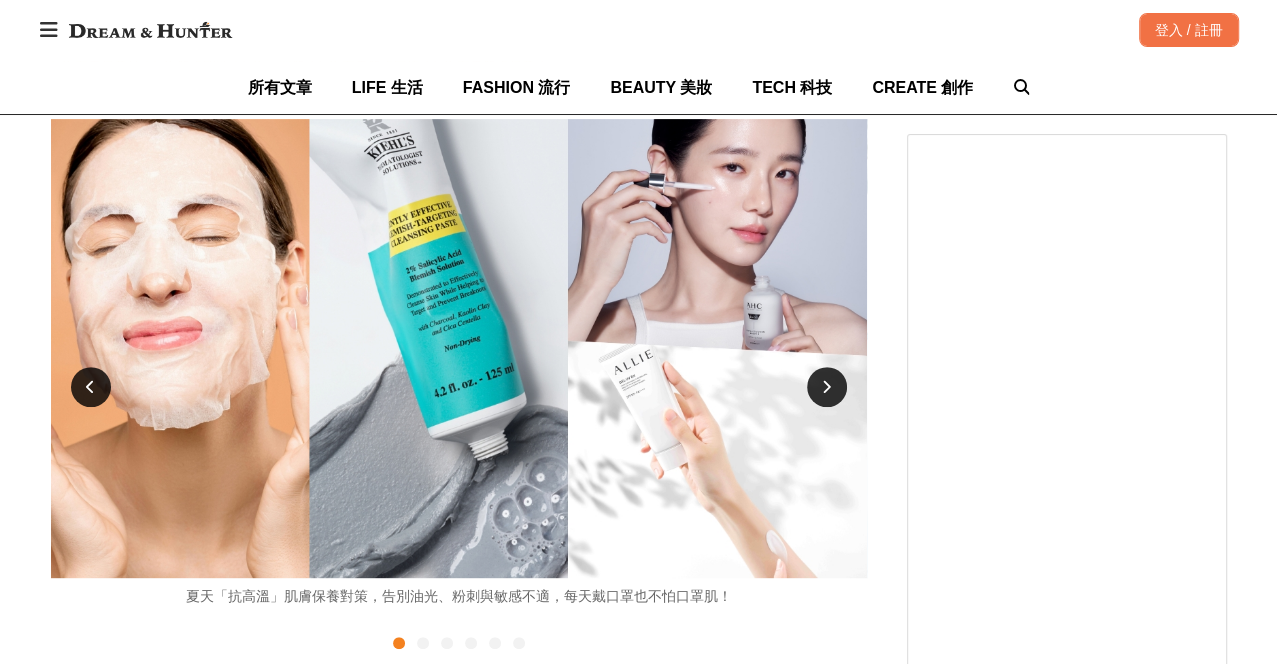 click at bounding box center (827, 387) 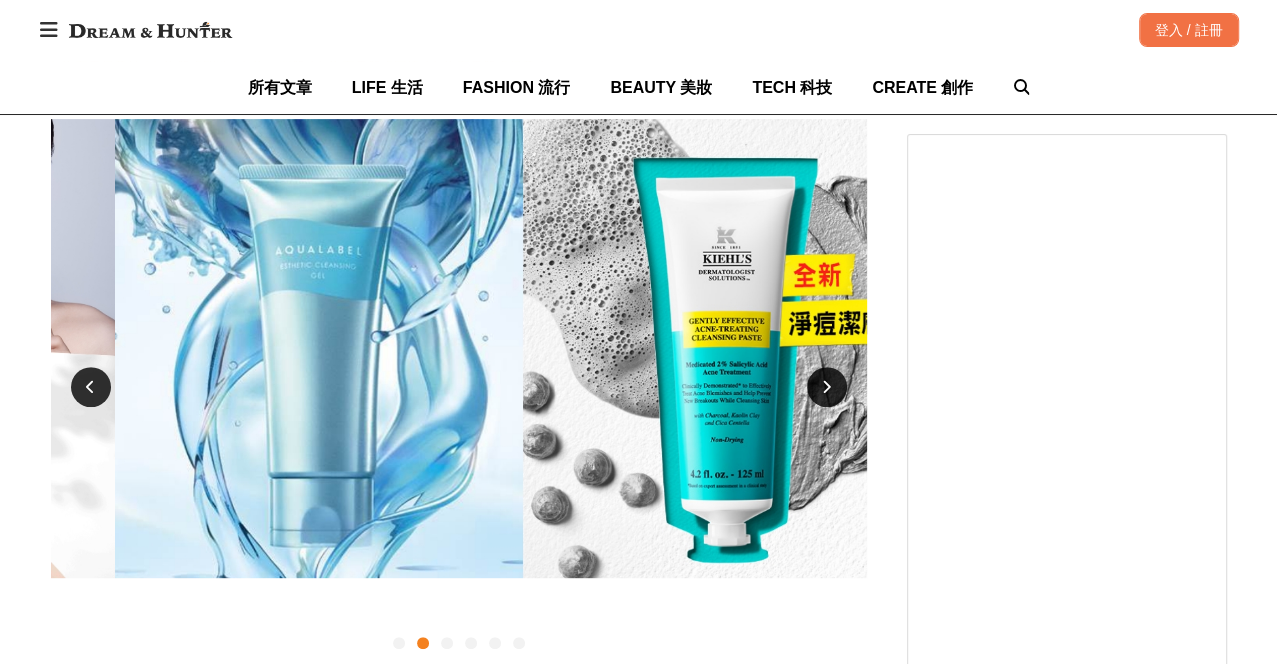 scroll, scrollTop: 0, scrollLeft: 816, axis: horizontal 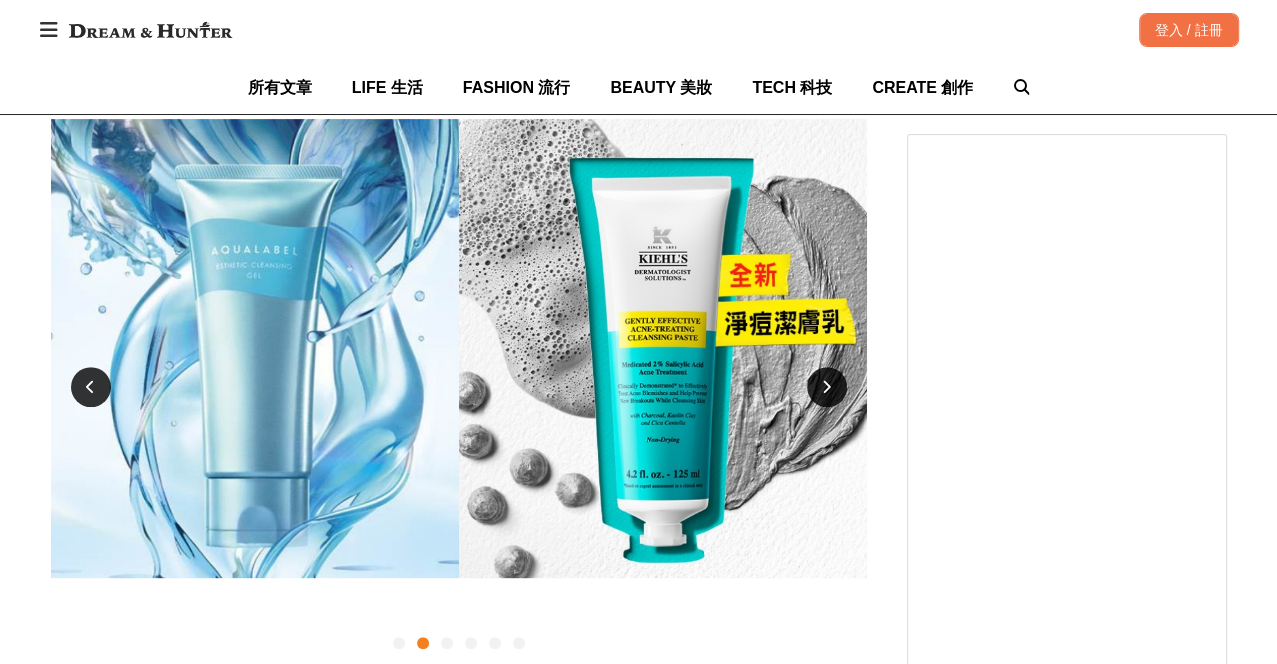 click at bounding box center [827, 387] 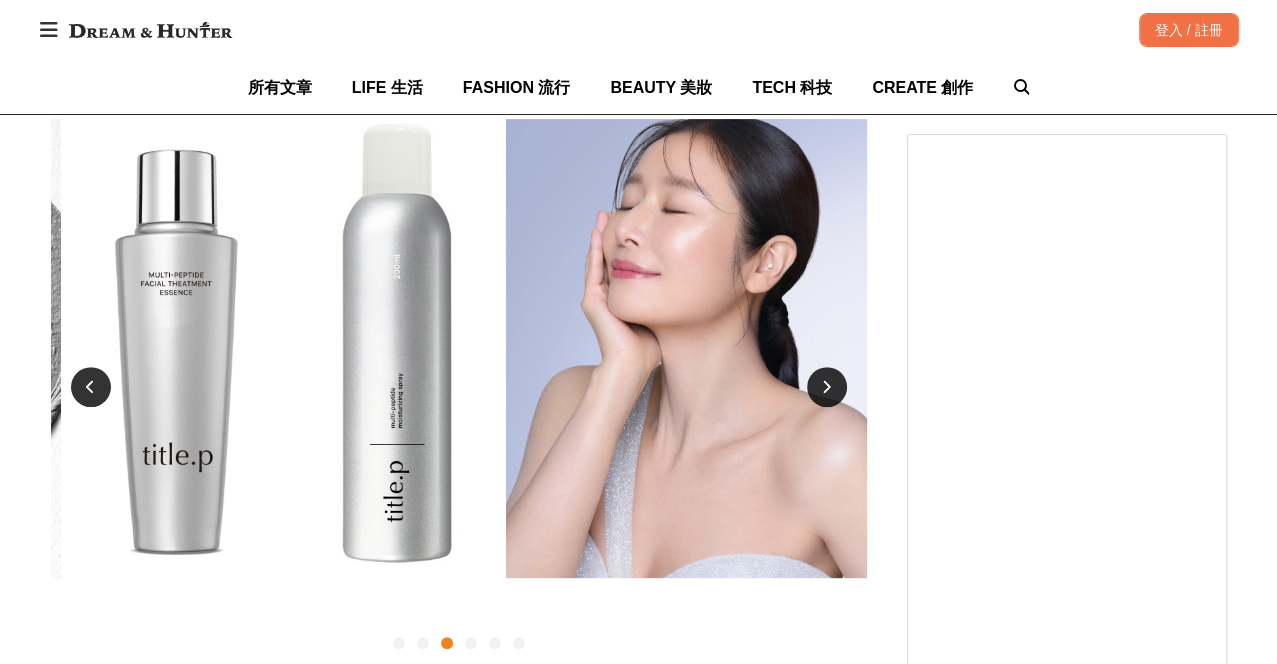 scroll, scrollTop: 0, scrollLeft: 1632, axis: horizontal 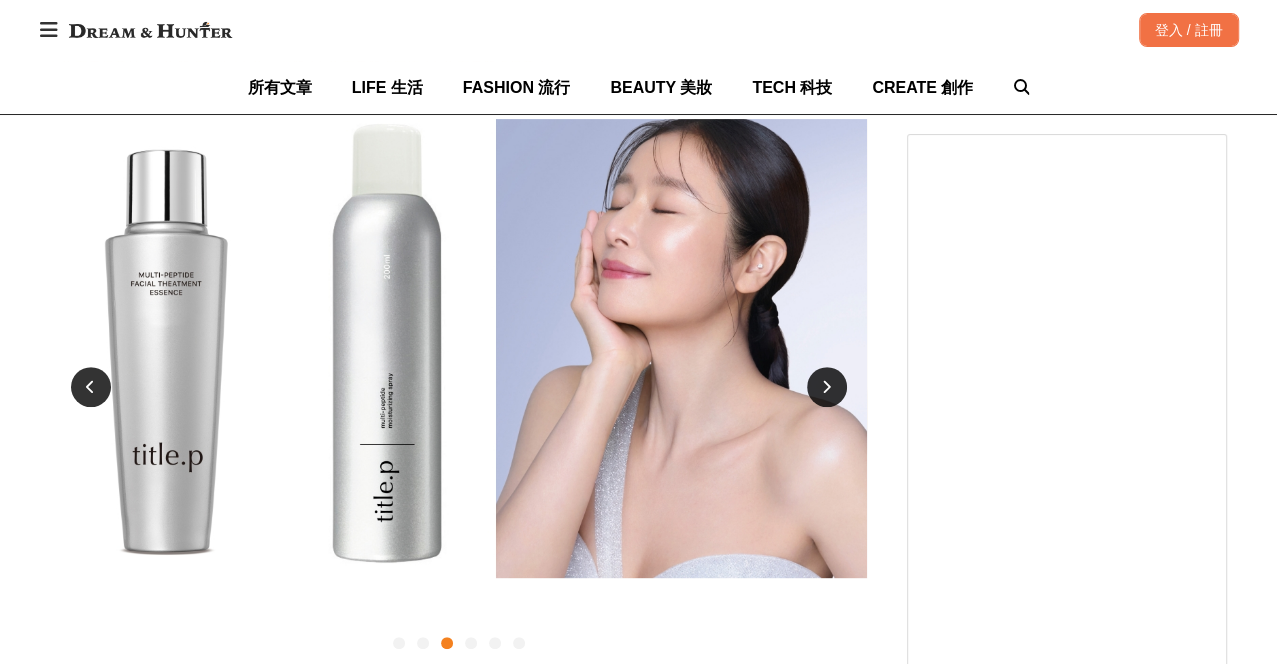 click at bounding box center (827, 387) 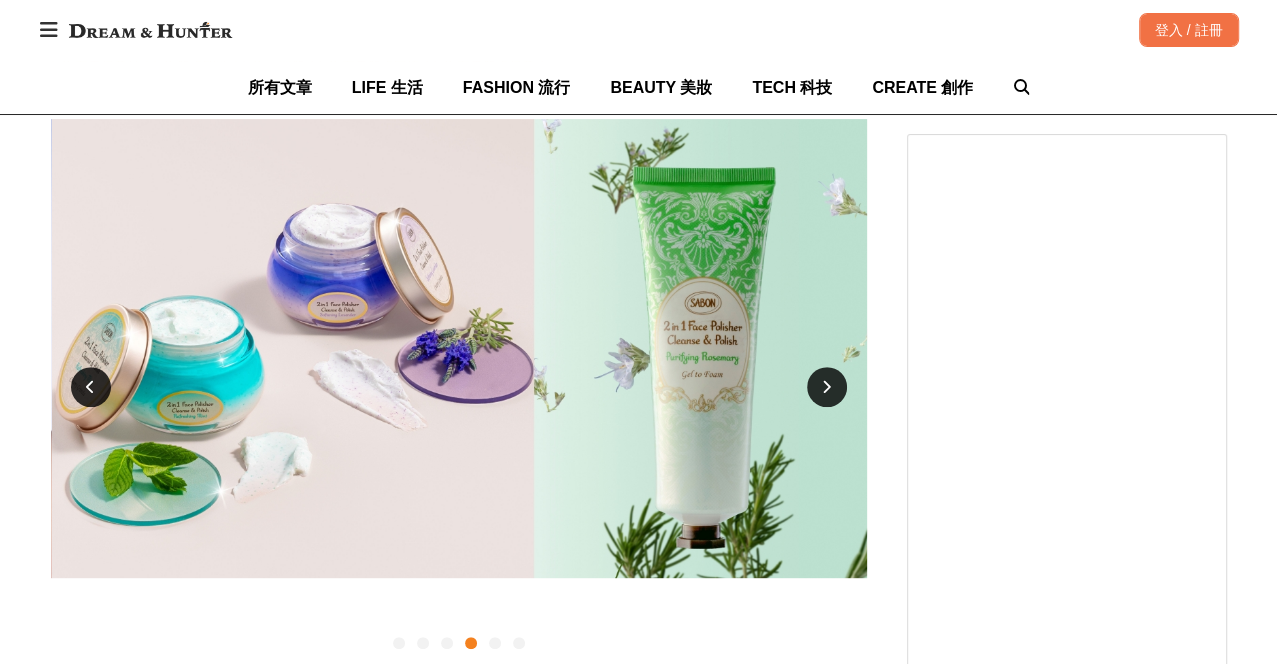 click at bounding box center [827, 387] 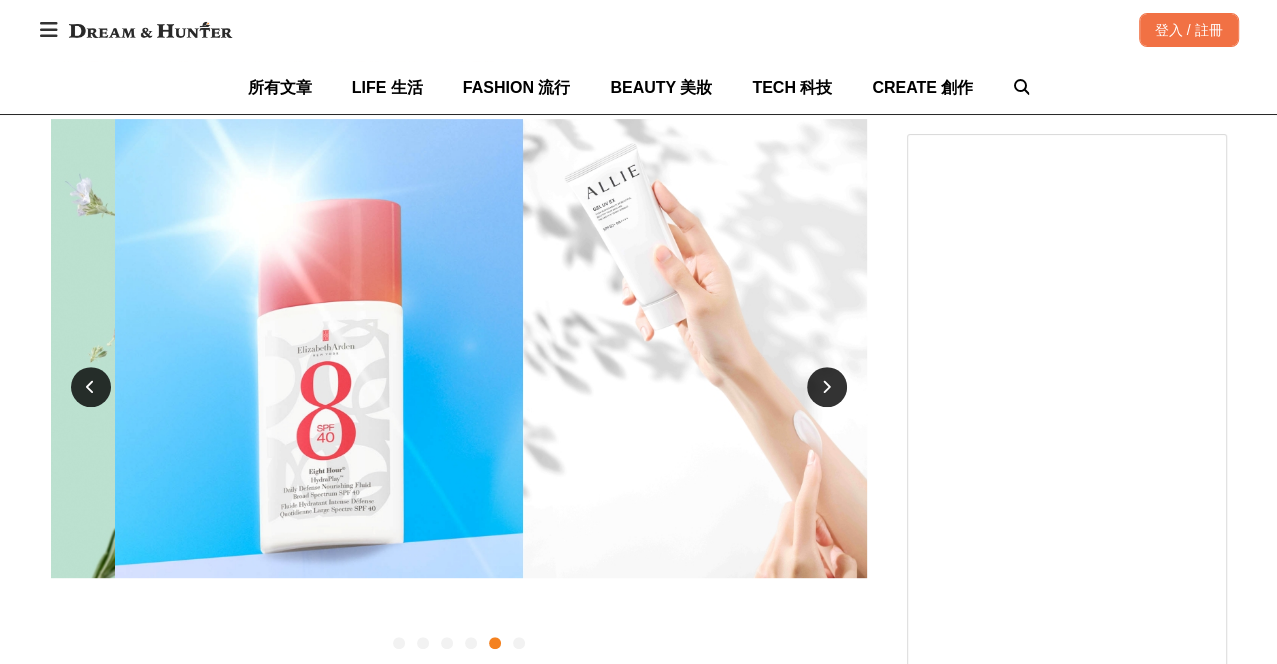 scroll, scrollTop: 0, scrollLeft: 3263, axis: horizontal 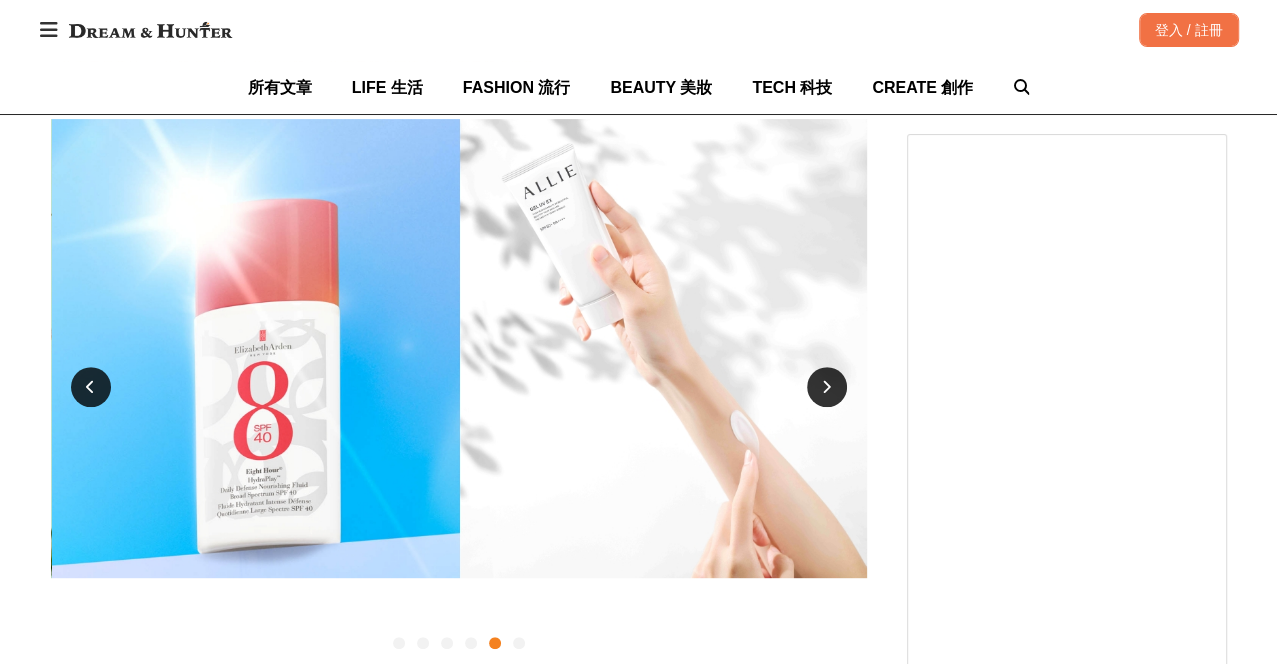 click at bounding box center [827, 387] 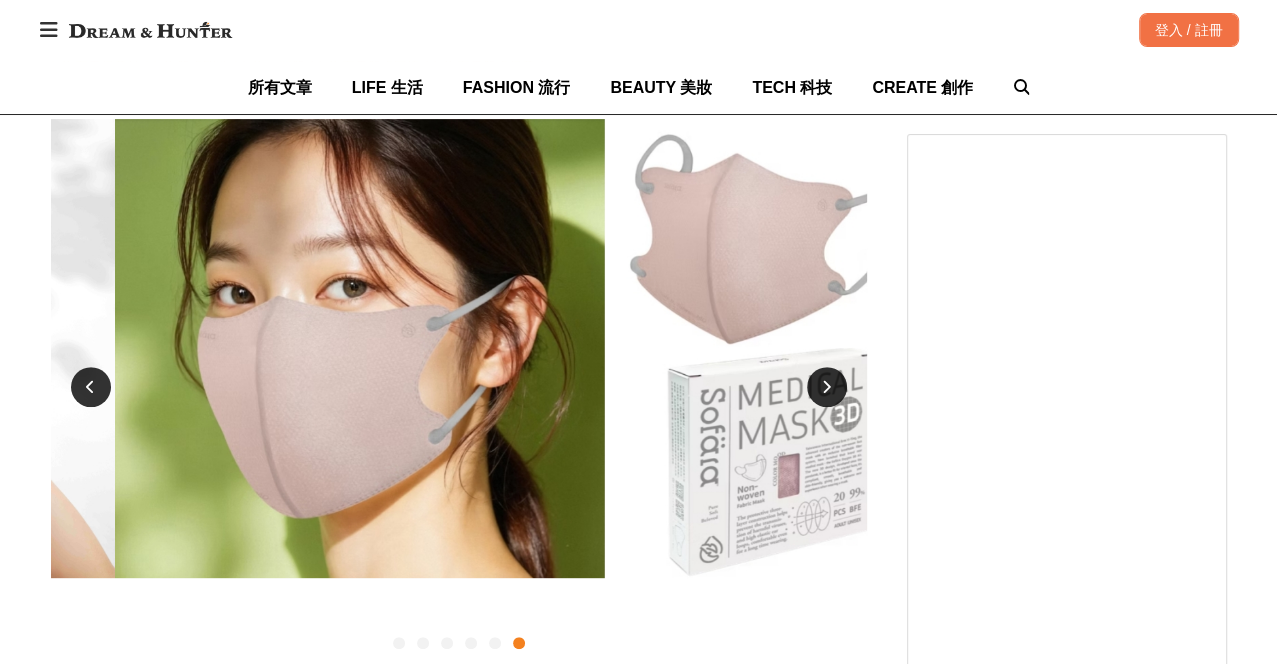 scroll, scrollTop: 0, scrollLeft: 4080, axis: horizontal 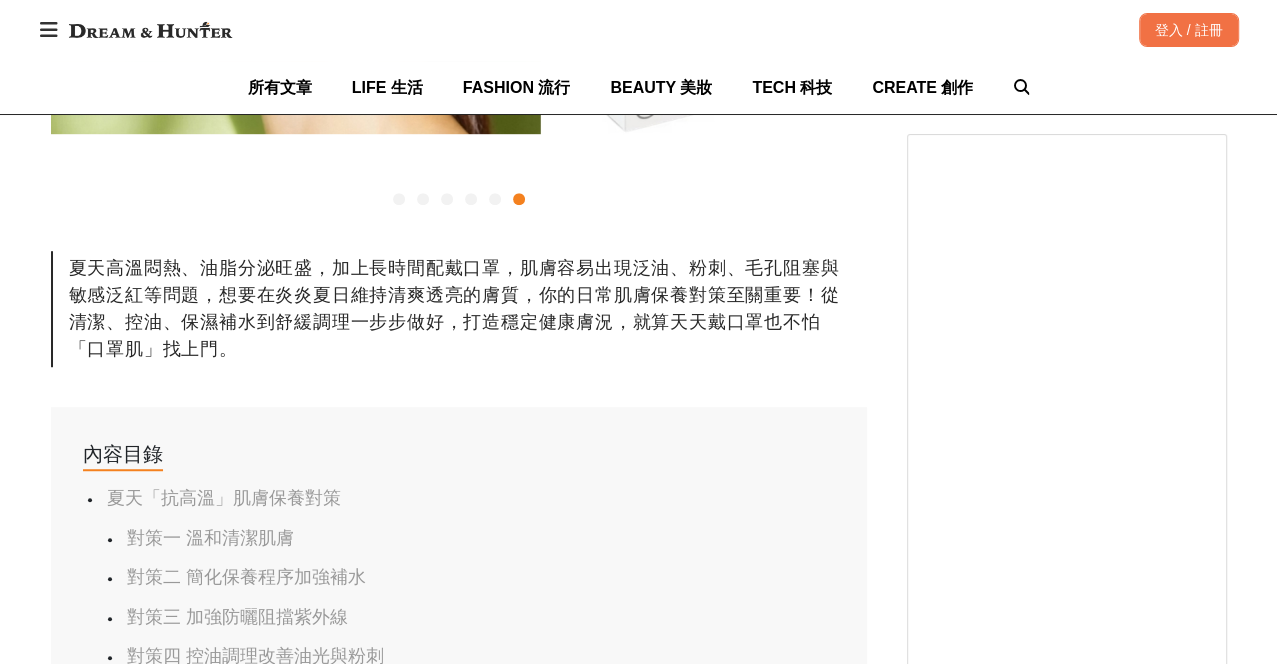 click on "夏天高溫悶熱、油脂分泌旺盛，加上長時間配戴口罩，肌膚容易出現泛油、粉刺、毛孔阻塞與敏感泛紅等問題，想要在炎炎夏日維持清爽透亮的膚質，你的日常肌膚保養對策至關重要！從清潔、控油、保濕補水到舒緩調理一步步做好，打造穩定健康膚況，就算天天戴口罩也不怕「口罩肌」找上門。" at bounding box center (459, 309) 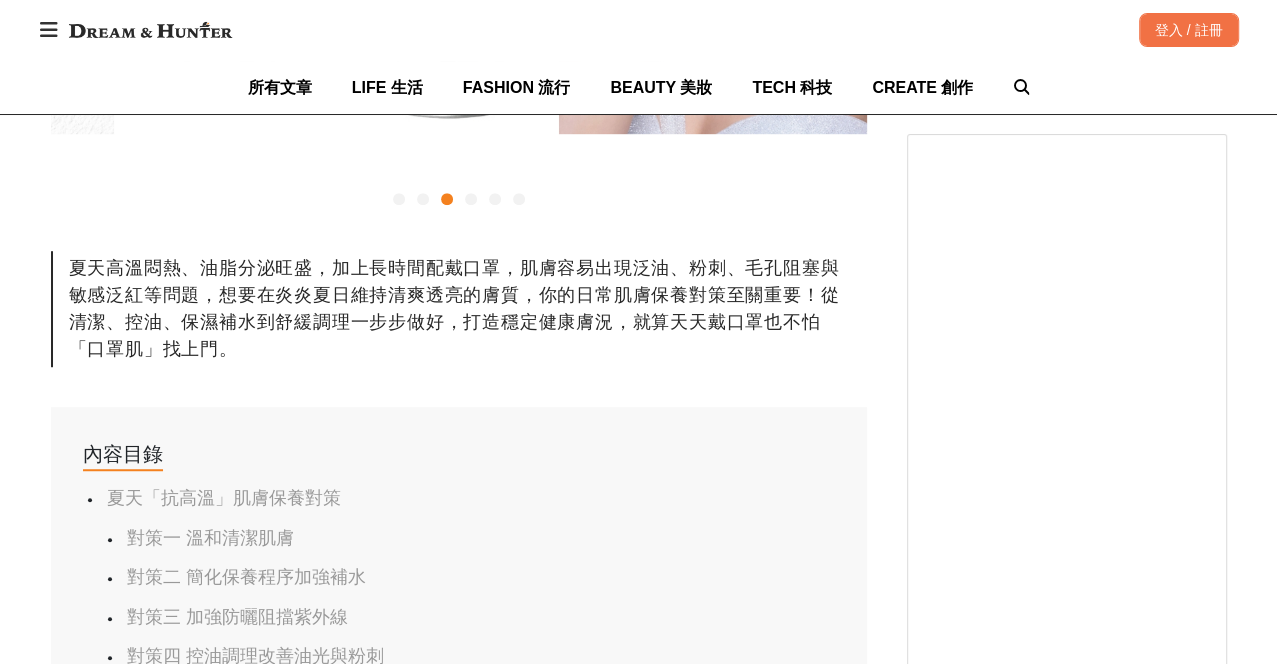 scroll, scrollTop: 0, scrollLeft: 1632, axis: horizontal 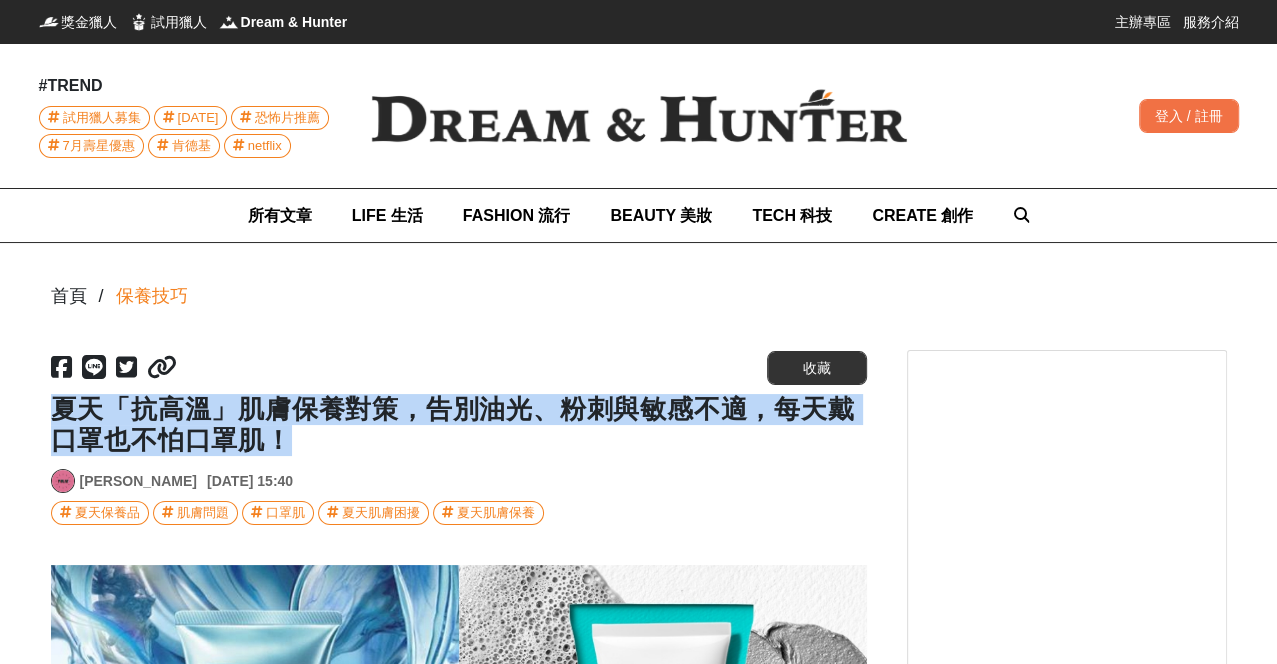 drag, startPoint x: 299, startPoint y: 444, endPoint x: 54, endPoint y: 410, distance: 247.34793 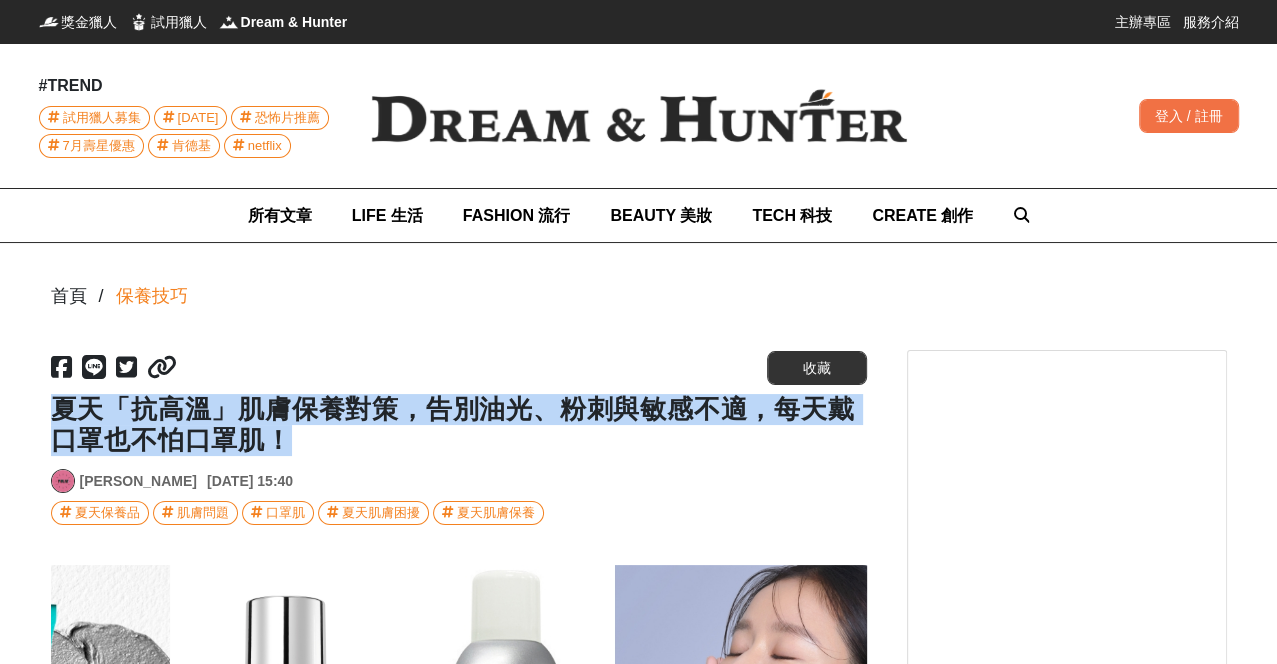 copy on "夏天「抗高溫」肌膚保養對策，告別油光、粉刺與敏感不適，每天戴口罩也不怕口罩肌！" 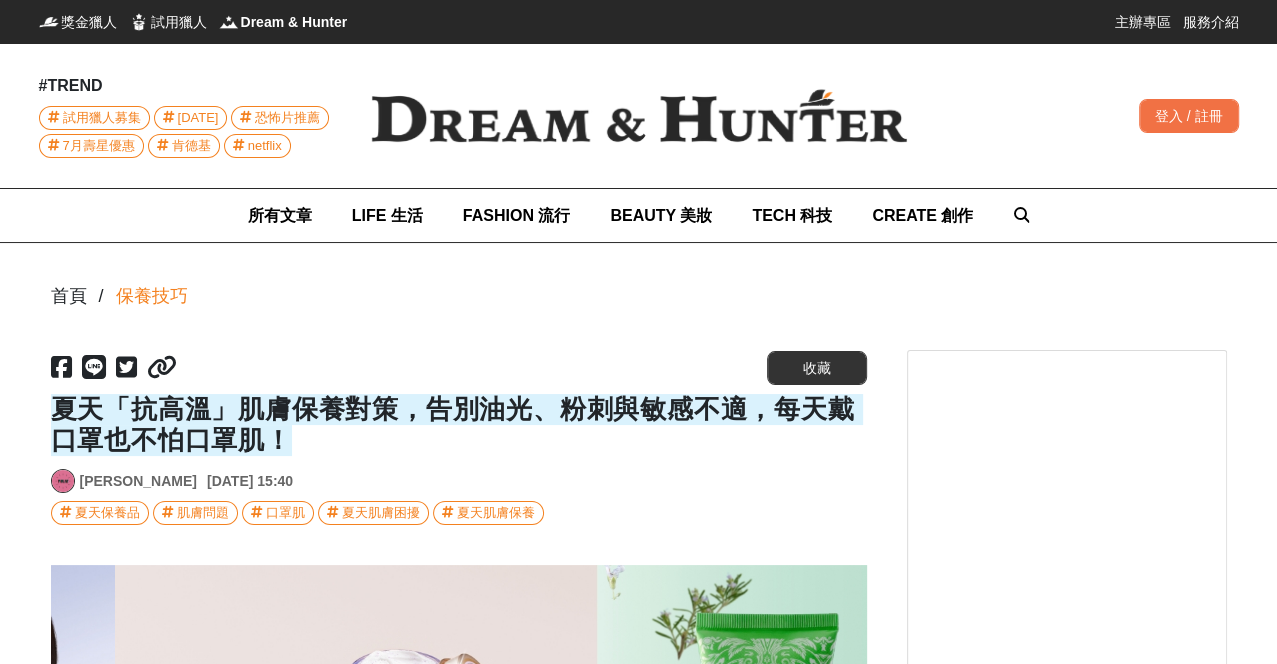 scroll, scrollTop: 0, scrollLeft: 2447, axis: horizontal 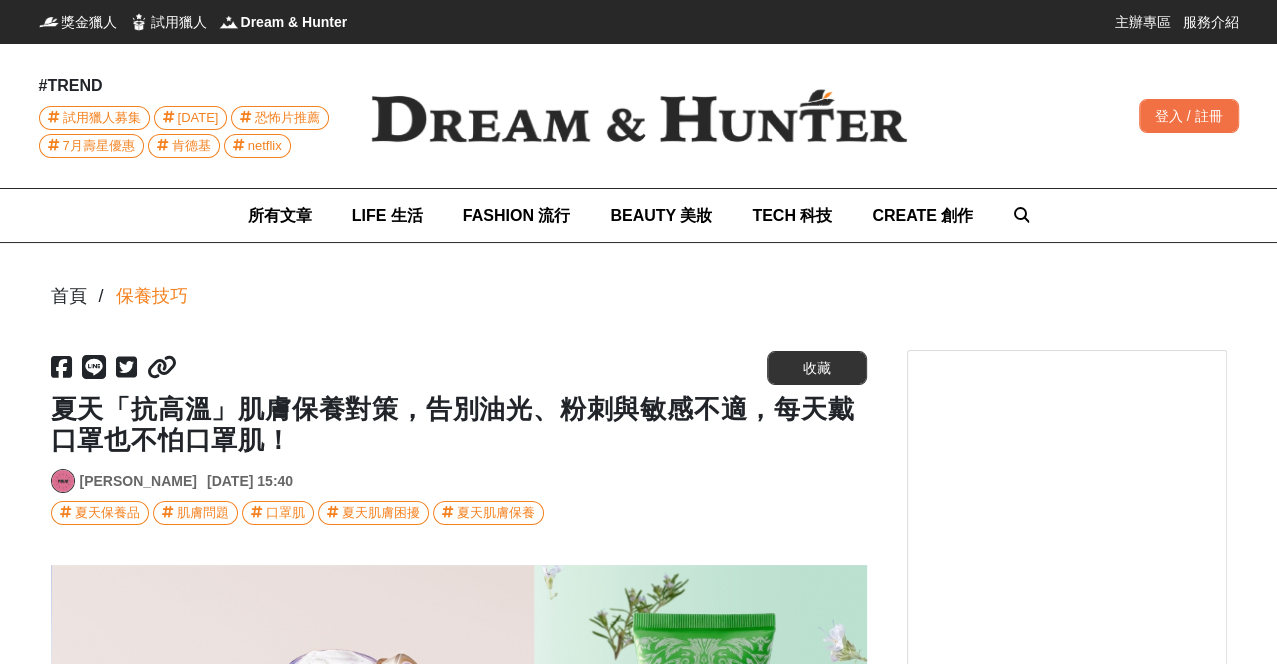 click on "https://dream.bhuntr.com/article/summer-skin-care 收藏 夏天「抗高溫」肌膚保養對策，告別油光、粉刺與敏感不適，每天戴口罩也不怕口罩肌！ Yulie Yu 2025-07-10 15:40 夏天保養品 肌膚問題 口罩肌 夏天肌膚困擾 夏天肌膚保養" at bounding box center [459, 437] 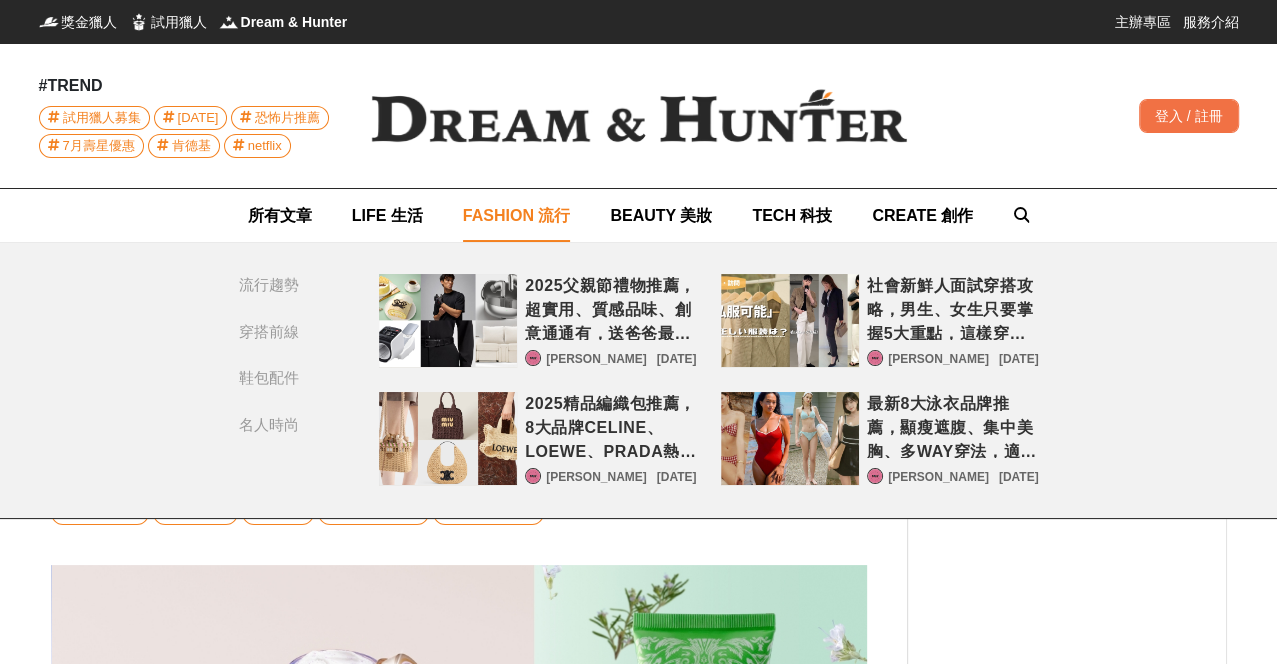 scroll, scrollTop: 70, scrollLeft: 0, axis: vertical 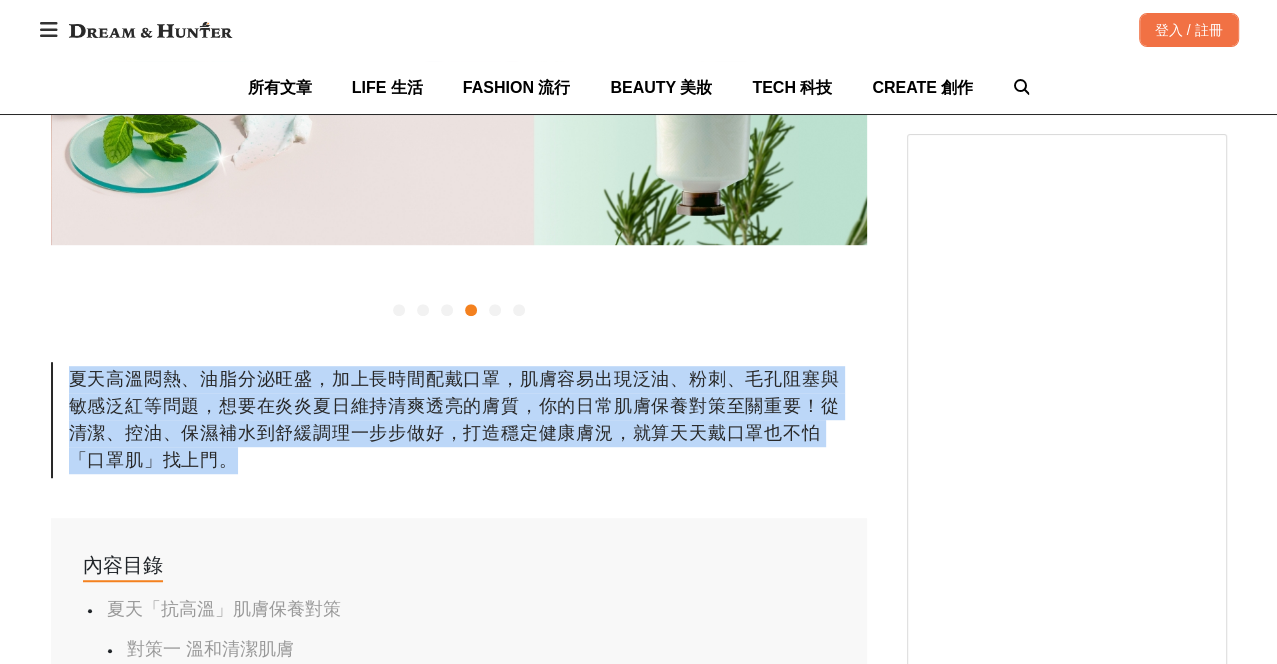 drag, startPoint x: 72, startPoint y: 379, endPoint x: 344, endPoint y: 475, distance: 288.4441 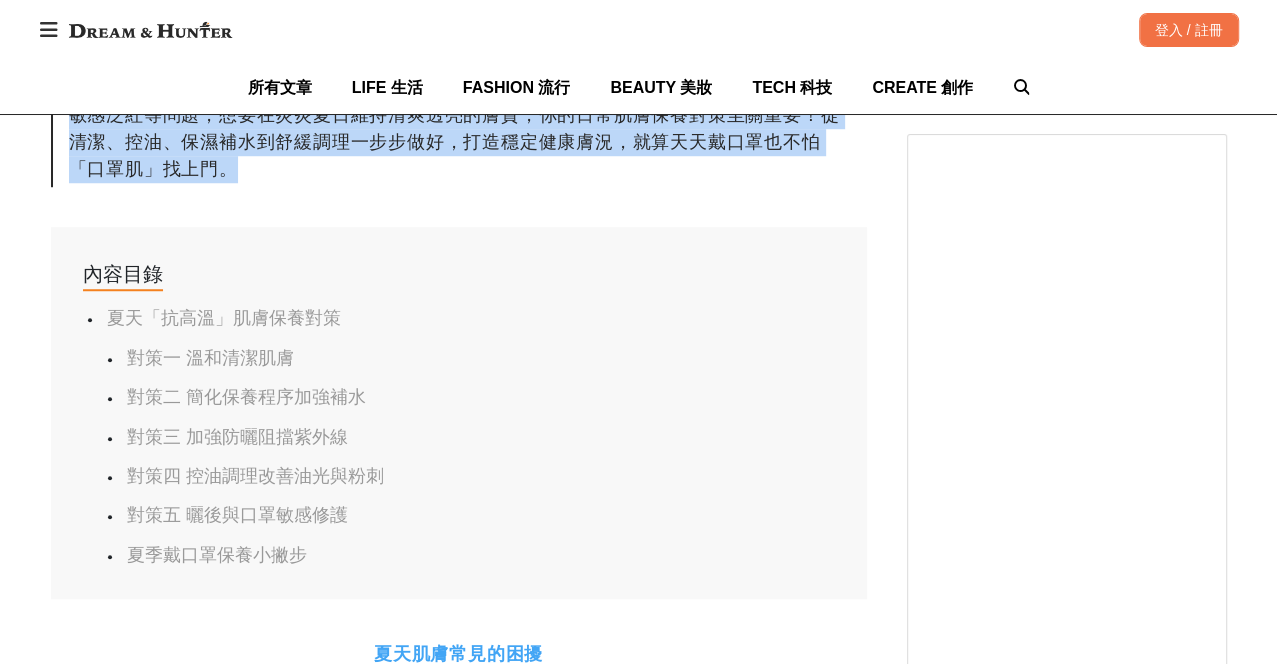 scroll, scrollTop: 1111, scrollLeft: 0, axis: vertical 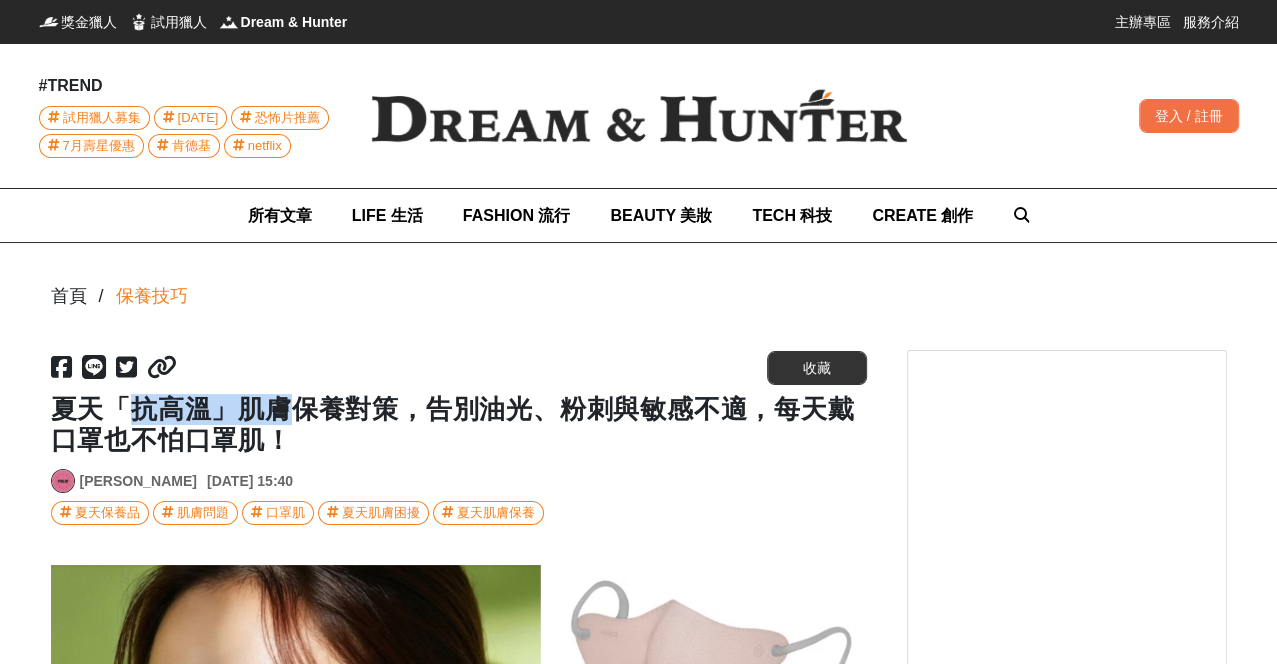 drag, startPoint x: 130, startPoint y: 408, endPoint x: 299, endPoint y: 405, distance: 169.02663 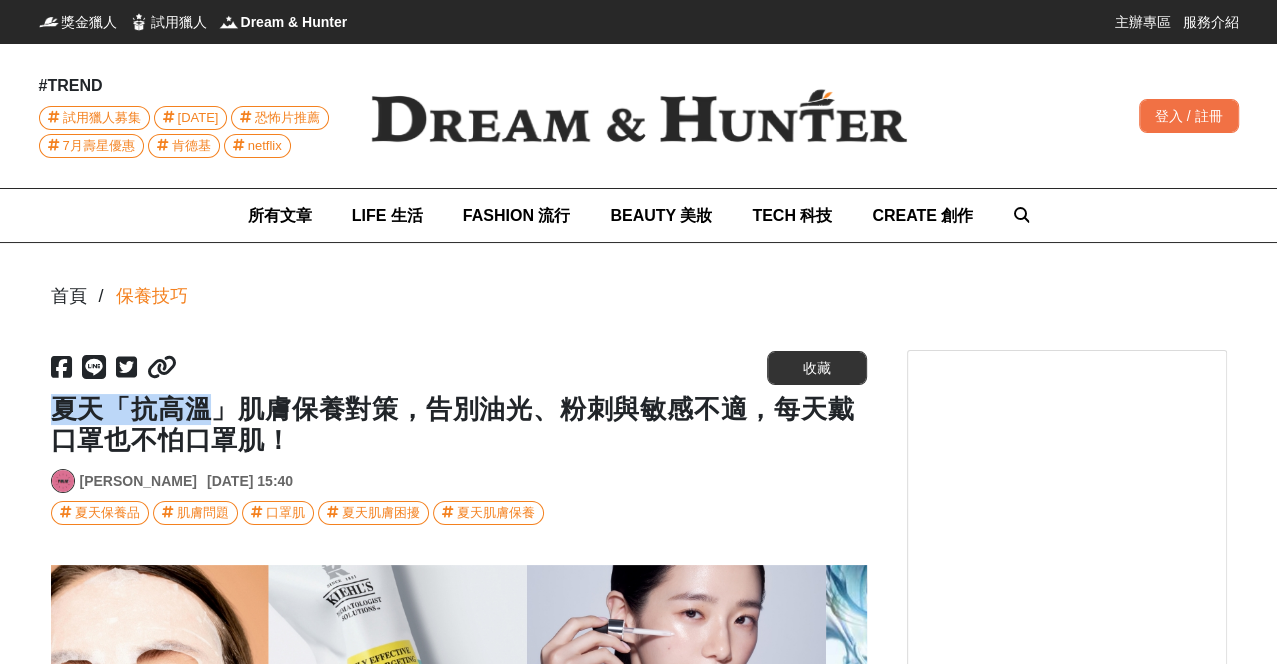 scroll, scrollTop: 0, scrollLeft: 0, axis: both 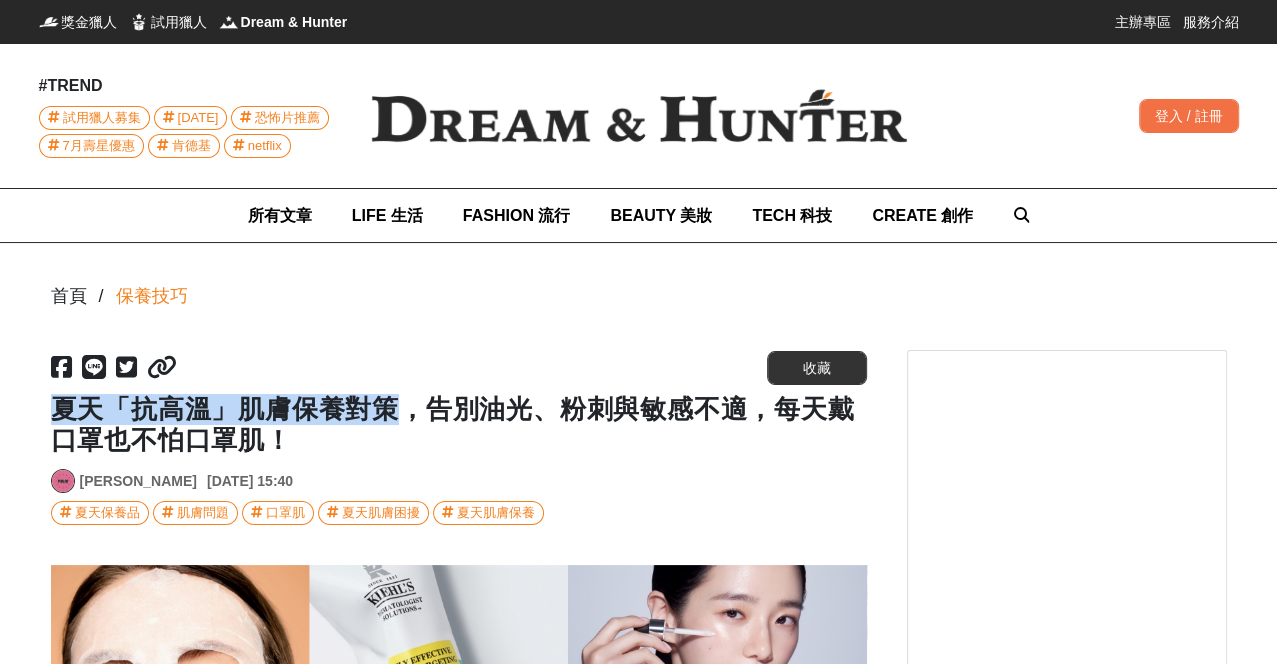 drag, startPoint x: 49, startPoint y: 408, endPoint x: 391, endPoint y: 412, distance: 342.02338 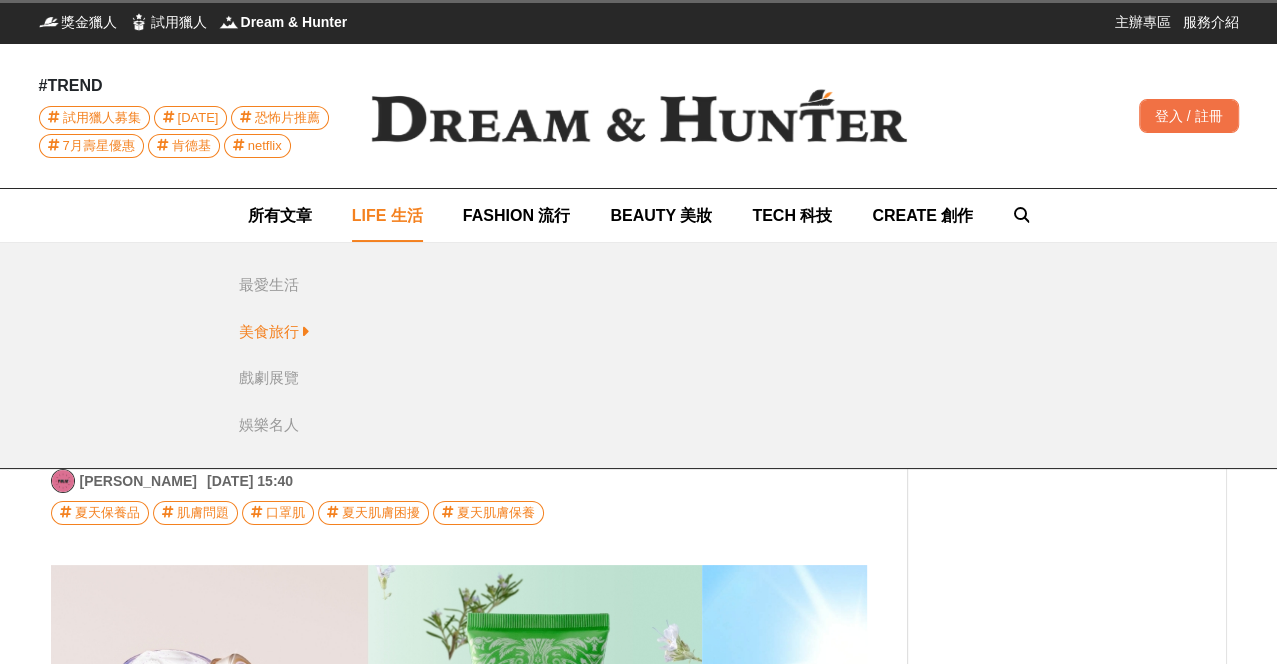 scroll, scrollTop: 0, scrollLeft: 3263, axis: horizontal 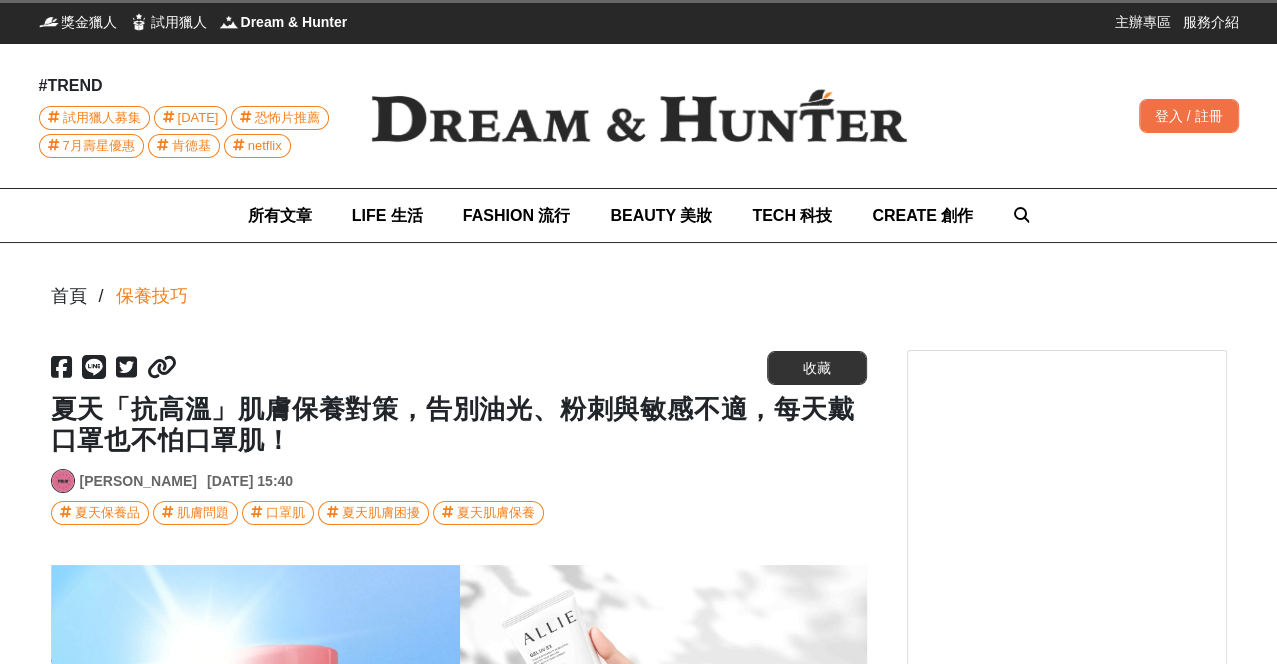click on "夏天「抗高溫」肌膚保養對策，告別油光、粉刺與敏感不適，每天戴口罩也不怕口罩肌！" at bounding box center (459, 425) 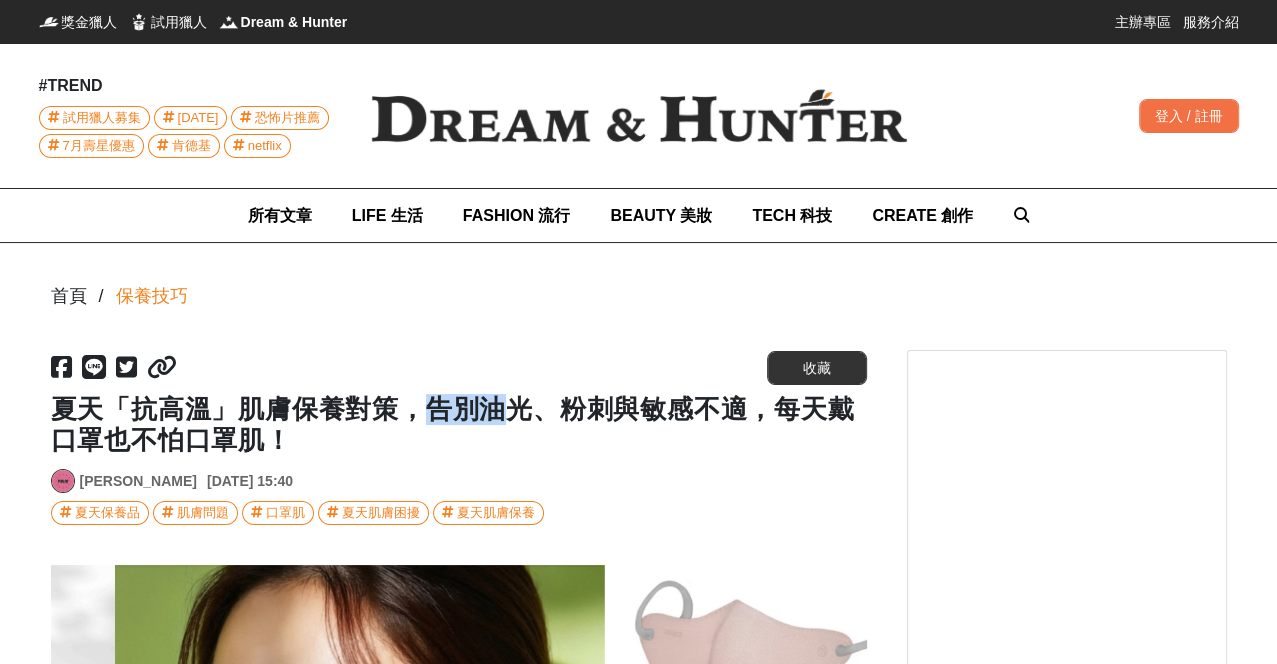 scroll, scrollTop: 0, scrollLeft: 4080, axis: horizontal 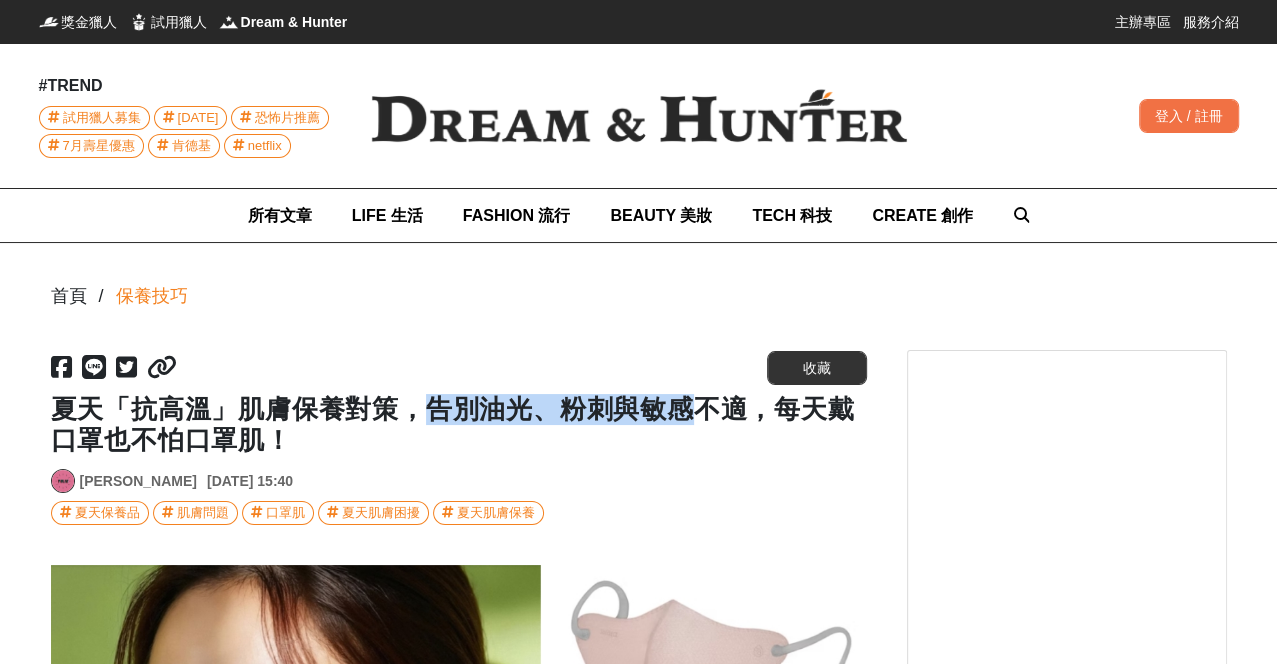 drag, startPoint x: 437, startPoint y: 411, endPoint x: 704, endPoint y: 410, distance: 267.00186 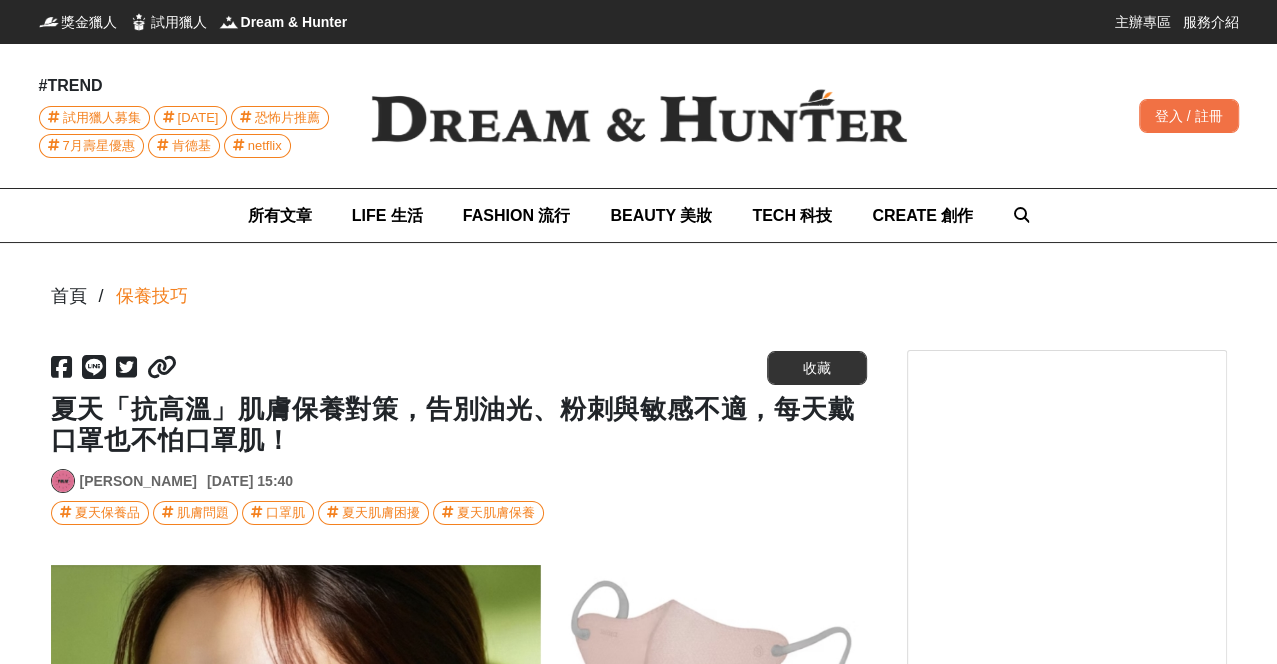click on "夏天「抗高溫」肌膚保養對策，告別油光、粉刺與敏感不適，每天戴口罩也不怕口罩肌！" at bounding box center [459, 425] 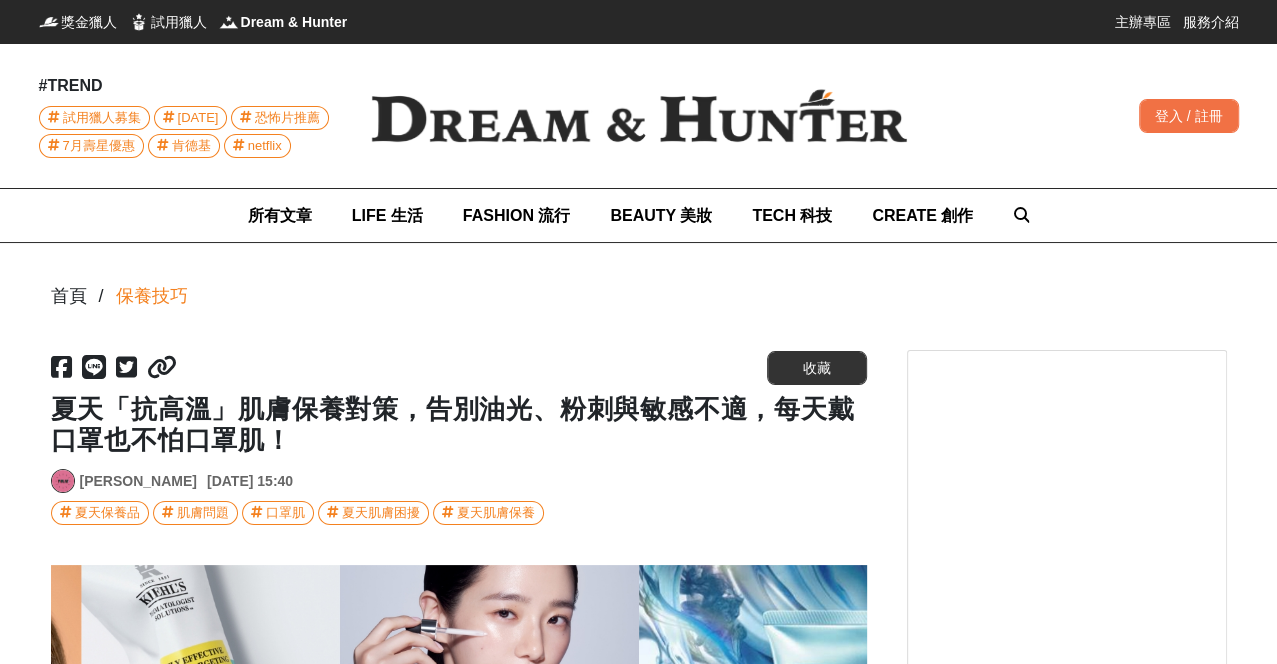 scroll, scrollTop: 0, scrollLeft: 0, axis: both 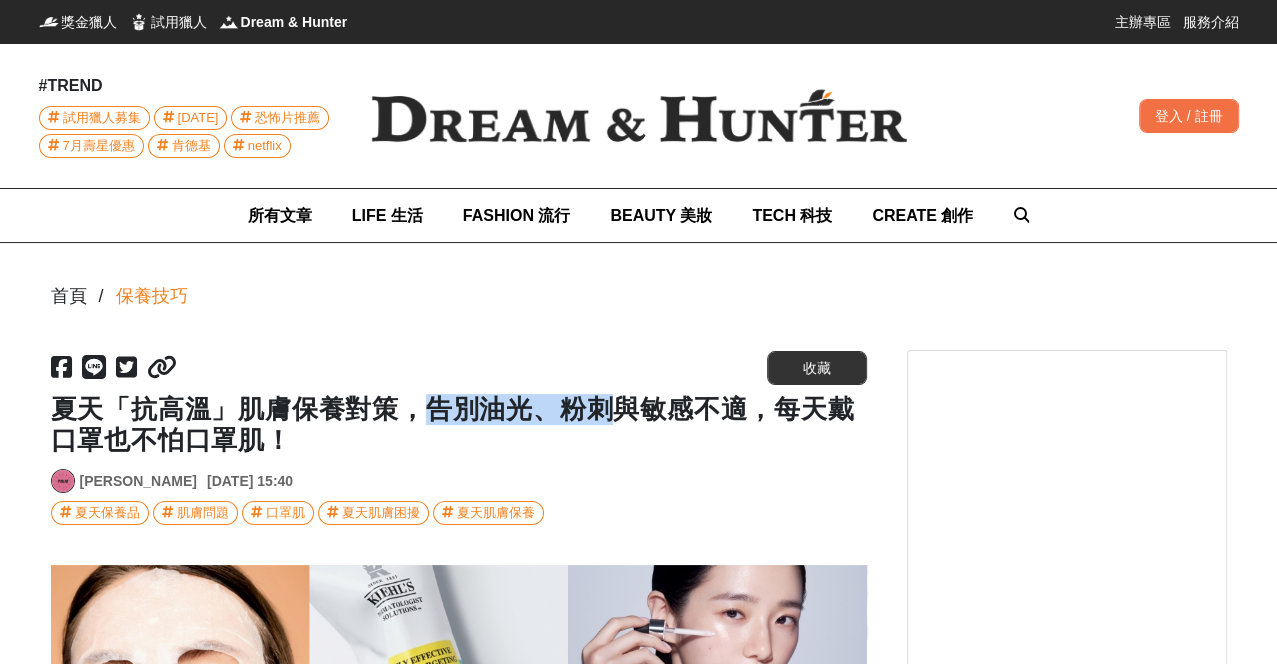 drag, startPoint x: 426, startPoint y: 411, endPoint x: 624, endPoint y: 411, distance: 198 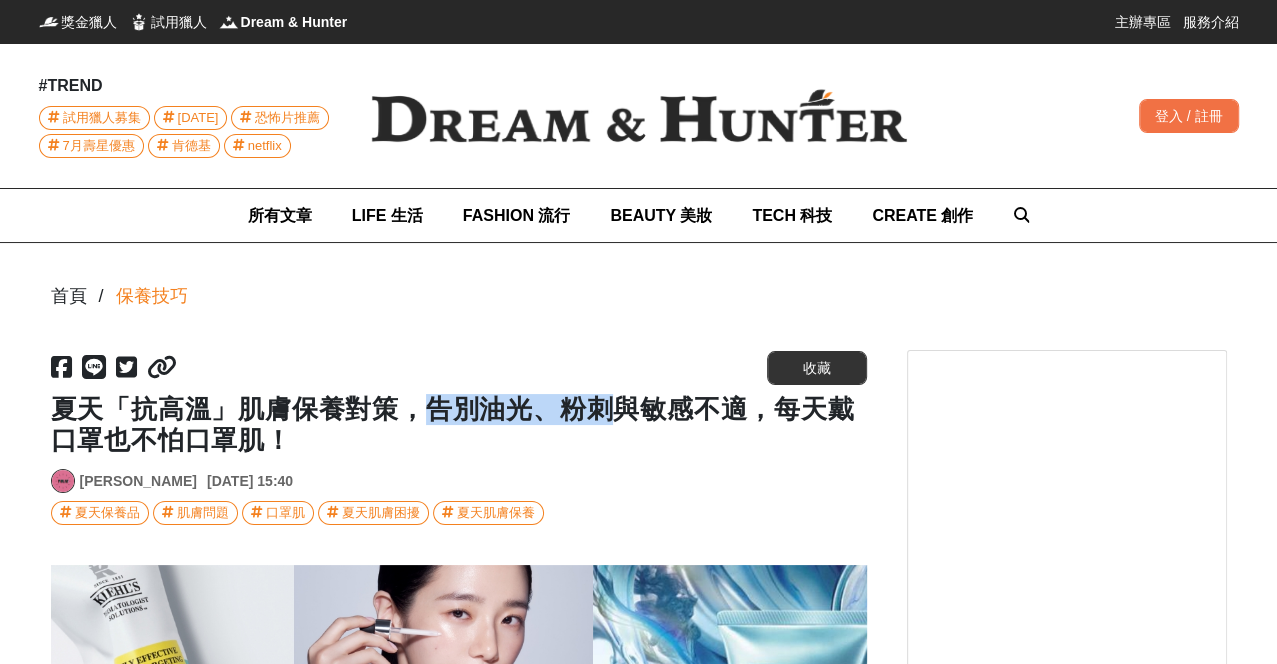 copy on "告別油光、粉刺" 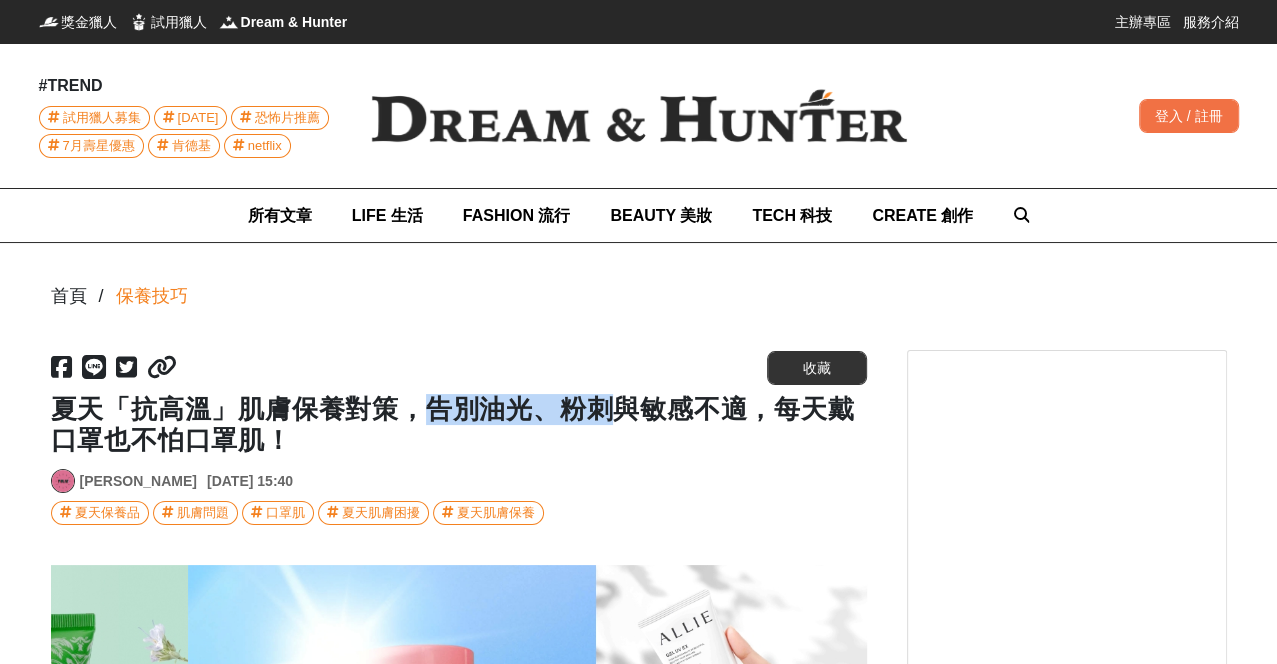 scroll, scrollTop: 0, scrollLeft: 3263, axis: horizontal 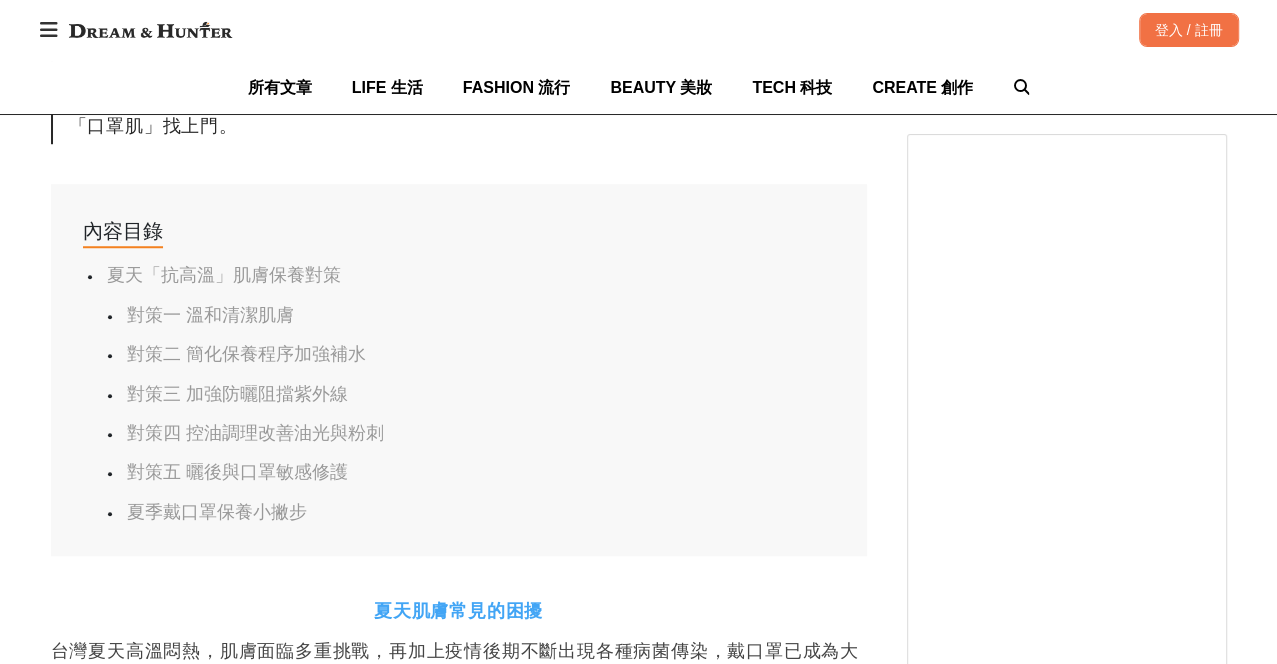 click on "對策一 溫和清潔肌膚" at bounding box center [210, 315] 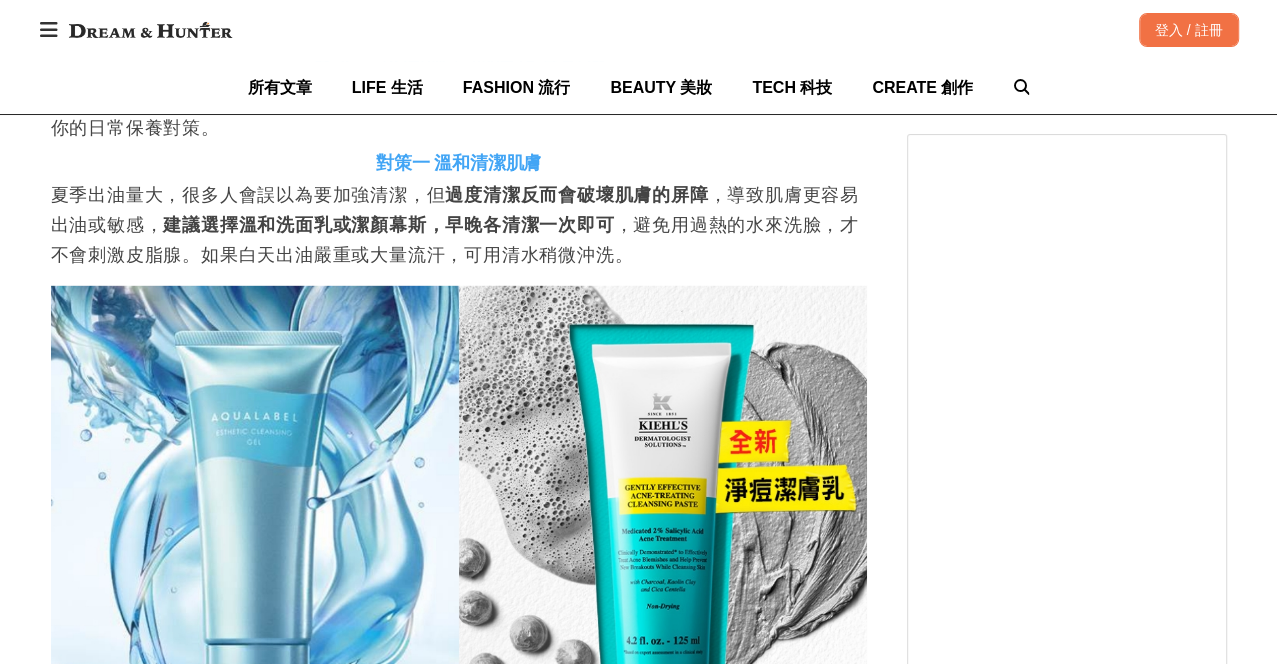 scroll, scrollTop: 3142, scrollLeft: 0, axis: vertical 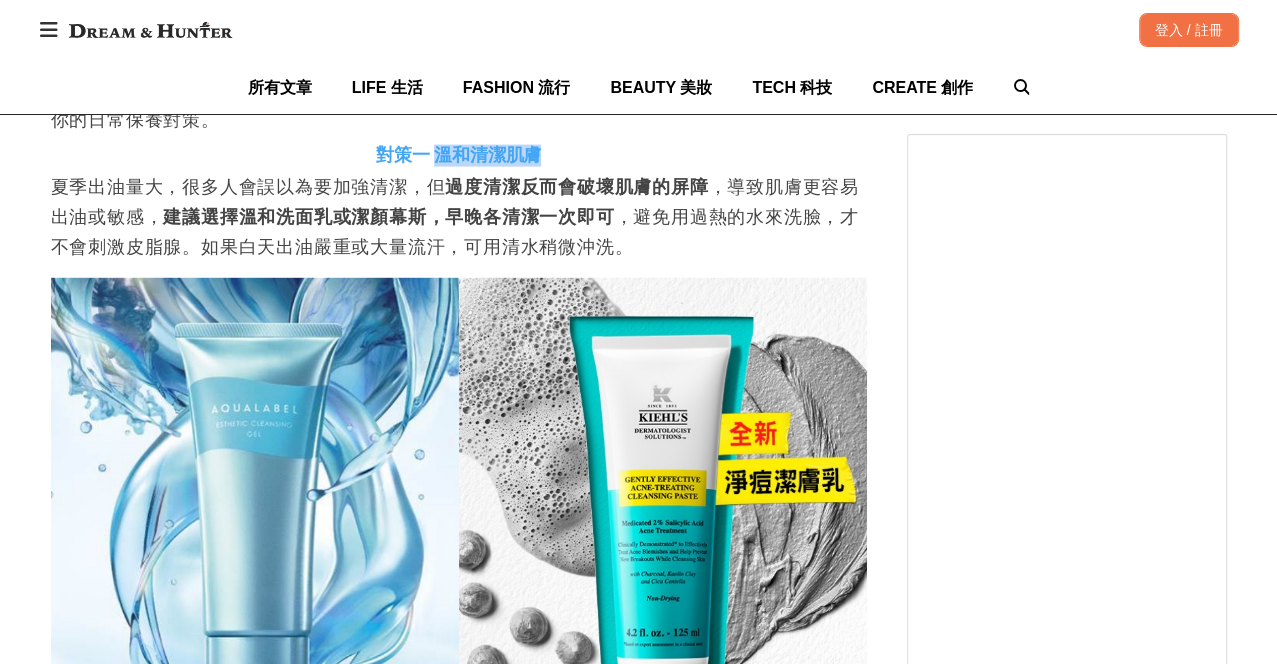 drag, startPoint x: 436, startPoint y: 130, endPoint x: 558, endPoint y: 125, distance: 122.10242 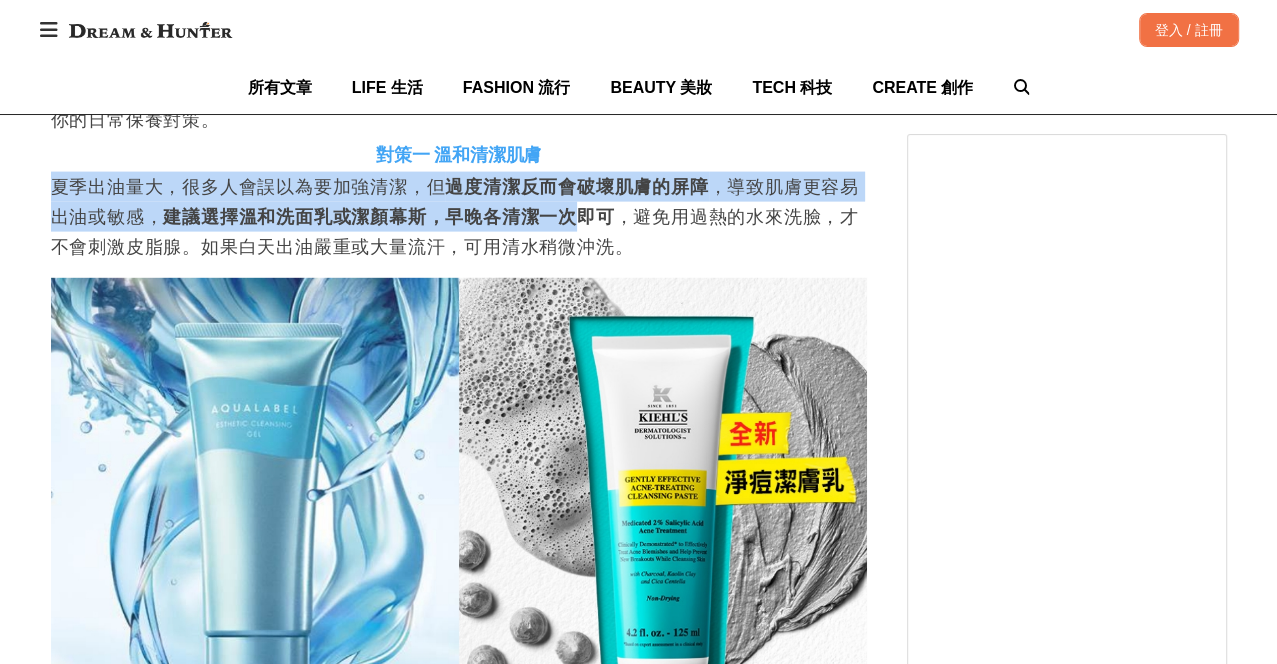 scroll, scrollTop: 0, scrollLeft: 0, axis: both 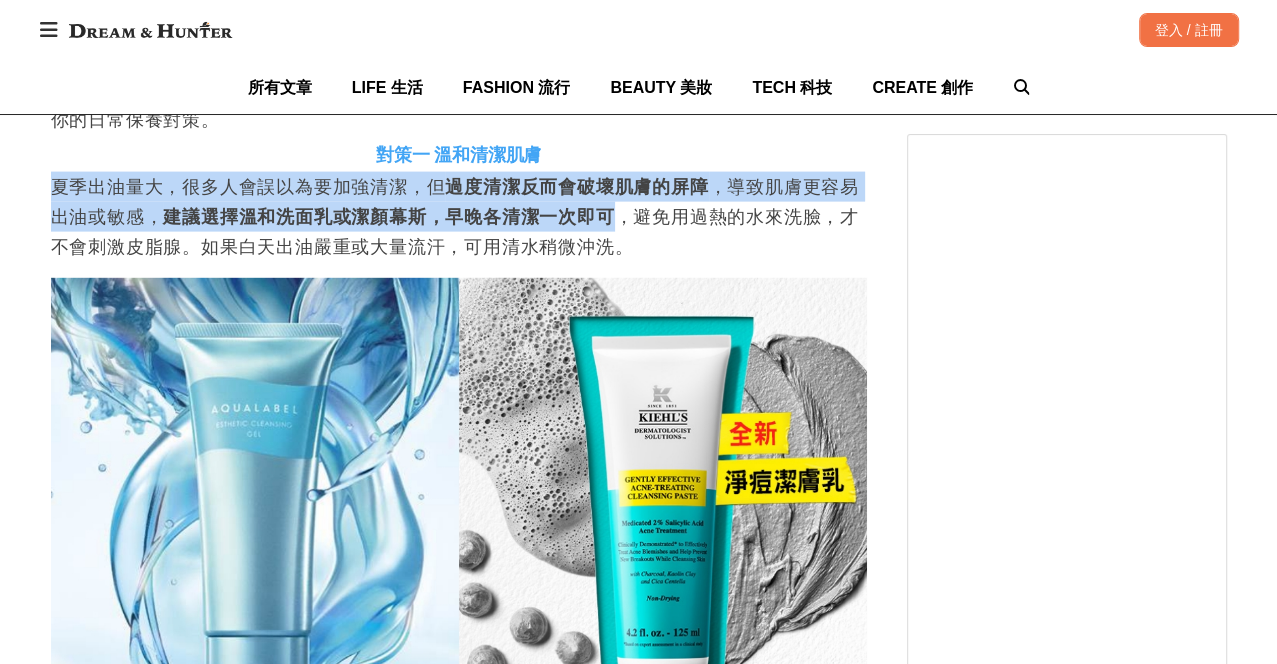 drag, startPoint x: 55, startPoint y: 166, endPoint x: 612, endPoint y: 197, distance: 557.862 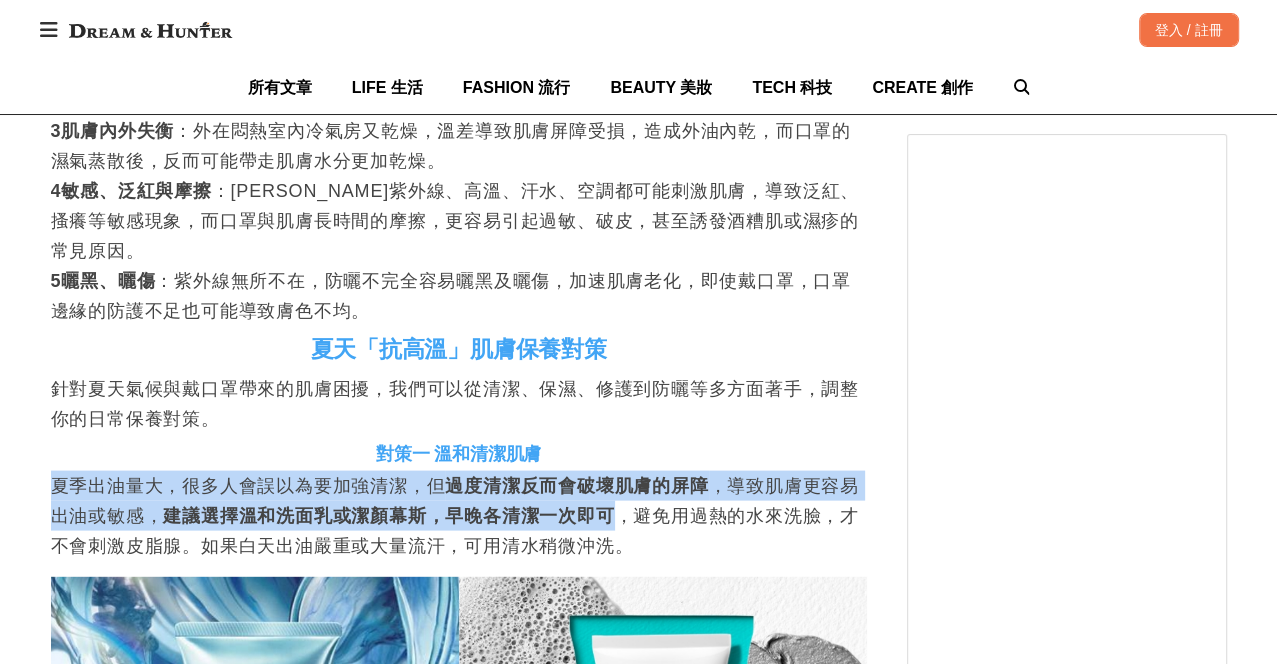 scroll, scrollTop: 2587, scrollLeft: 0, axis: vertical 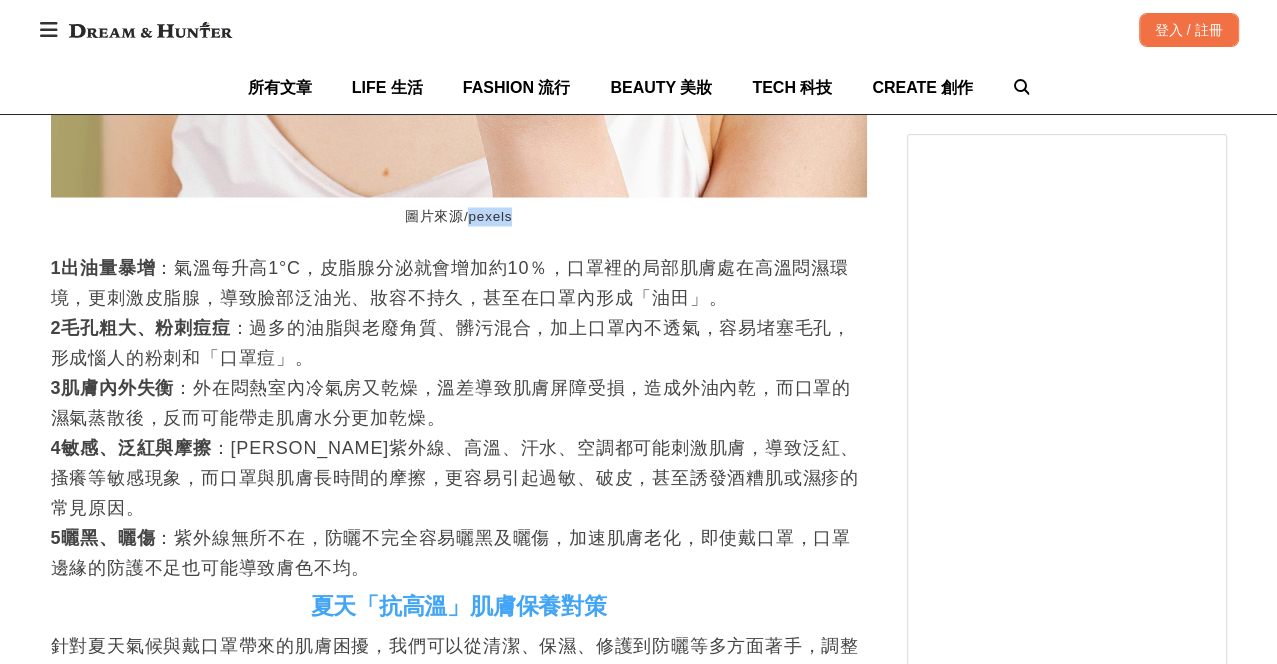 drag, startPoint x: 465, startPoint y: 227, endPoint x: 550, endPoint y: 227, distance: 85 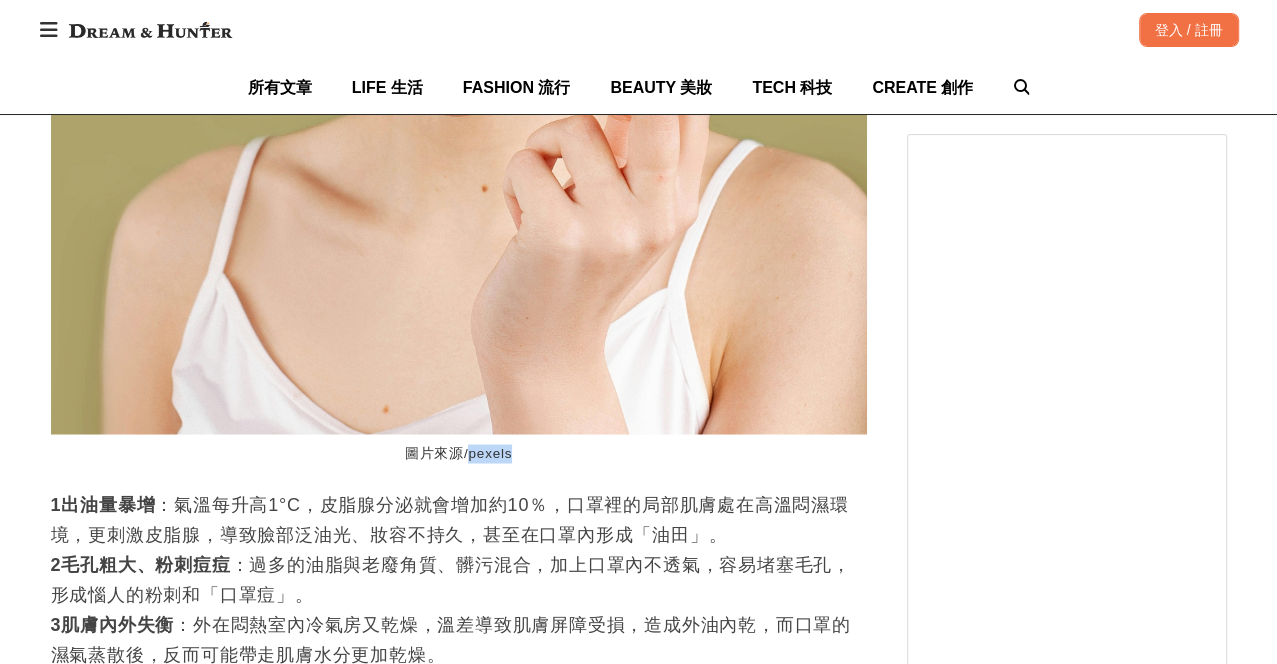 scroll, scrollTop: 1809, scrollLeft: 0, axis: vertical 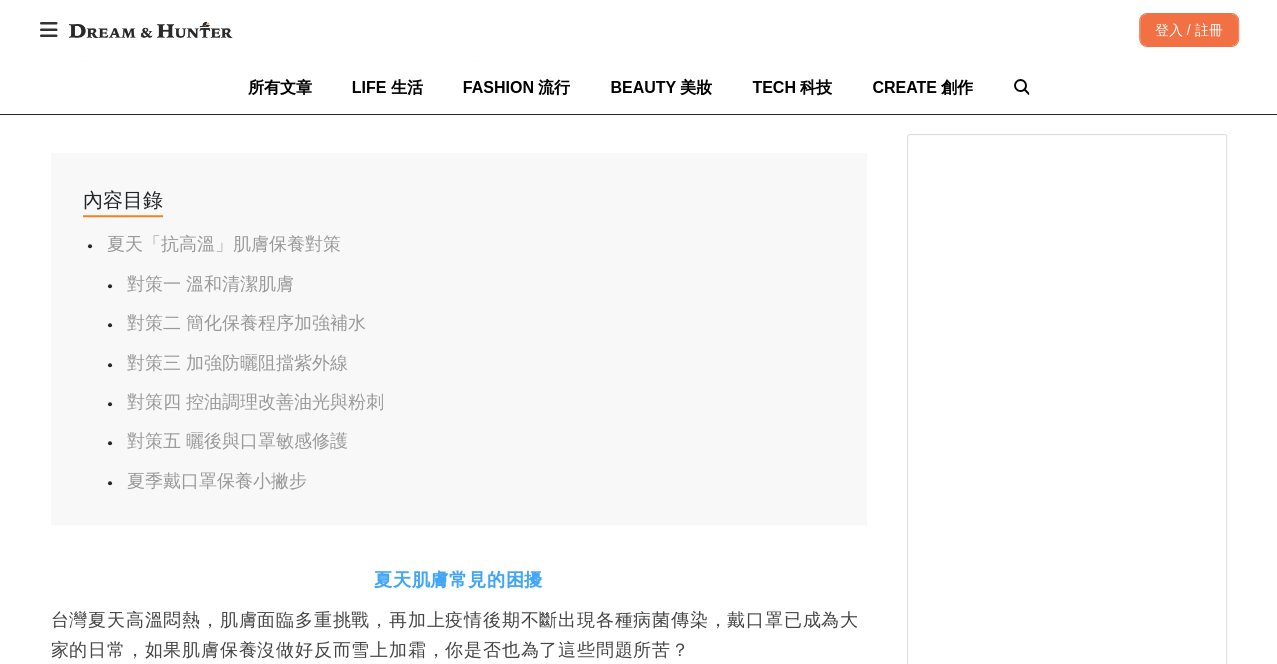 click on "對策二 簡化保養程序加強補水" at bounding box center [246, 323] 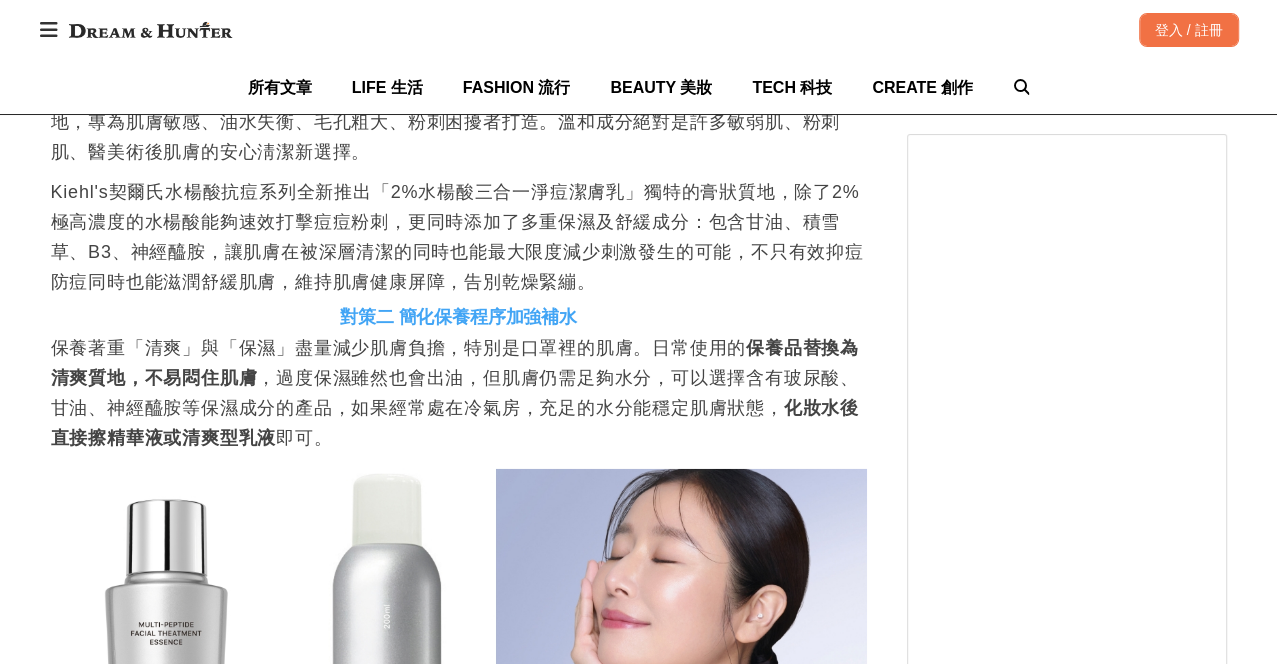 scroll, scrollTop: 4039, scrollLeft: 0, axis: vertical 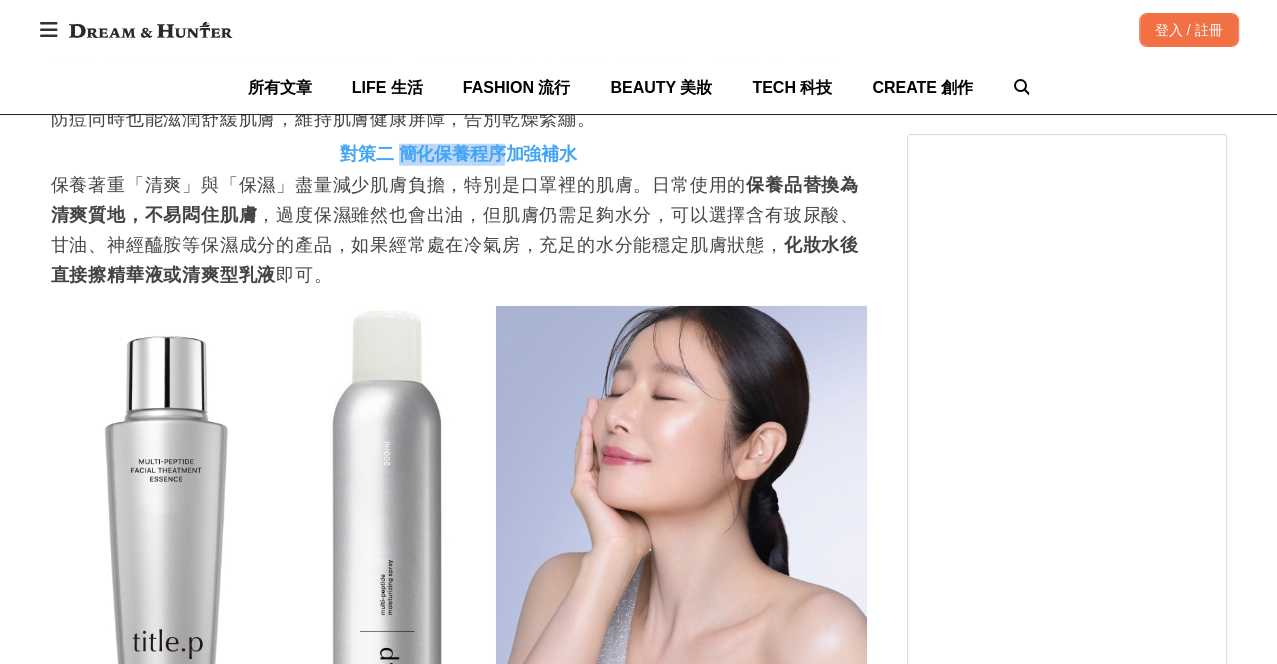 drag, startPoint x: 402, startPoint y: 127, endPoint x: 503, endPoint y: 124, distance: 101.04455 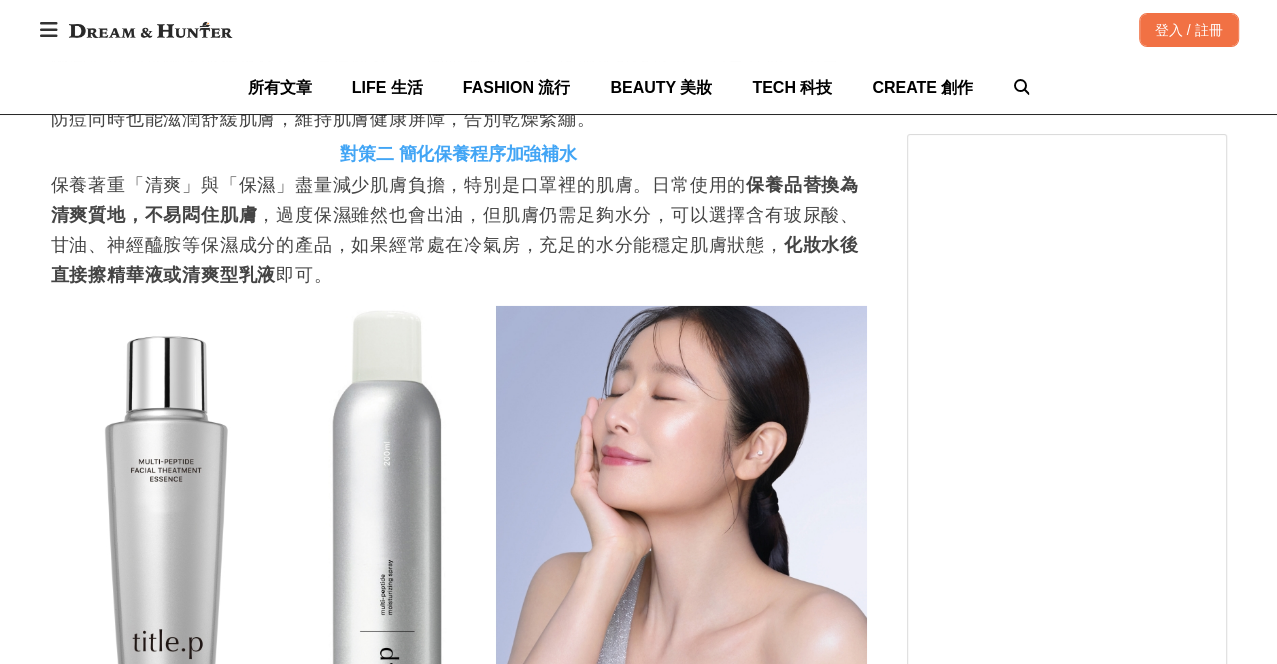 click on "保養著重「清爽」與「保濕」盡量減少肌膚負擔，特別是口罩裡的肌膚。日常使用的 保養品替換為清爽質地，不易悶住肌膚 ，過度保濕雖然也會出油，但肌膚仍需足夠水分，可以選擇含有玻尿酸、甘油、神經醯胺等保濕成分的產品，如果經常處在冷氣房，充足的水分能穩定肌膚狀態， 化妝水後直接擦精華液或清爽型乳液 即可。" at bounding box center [459, 230] 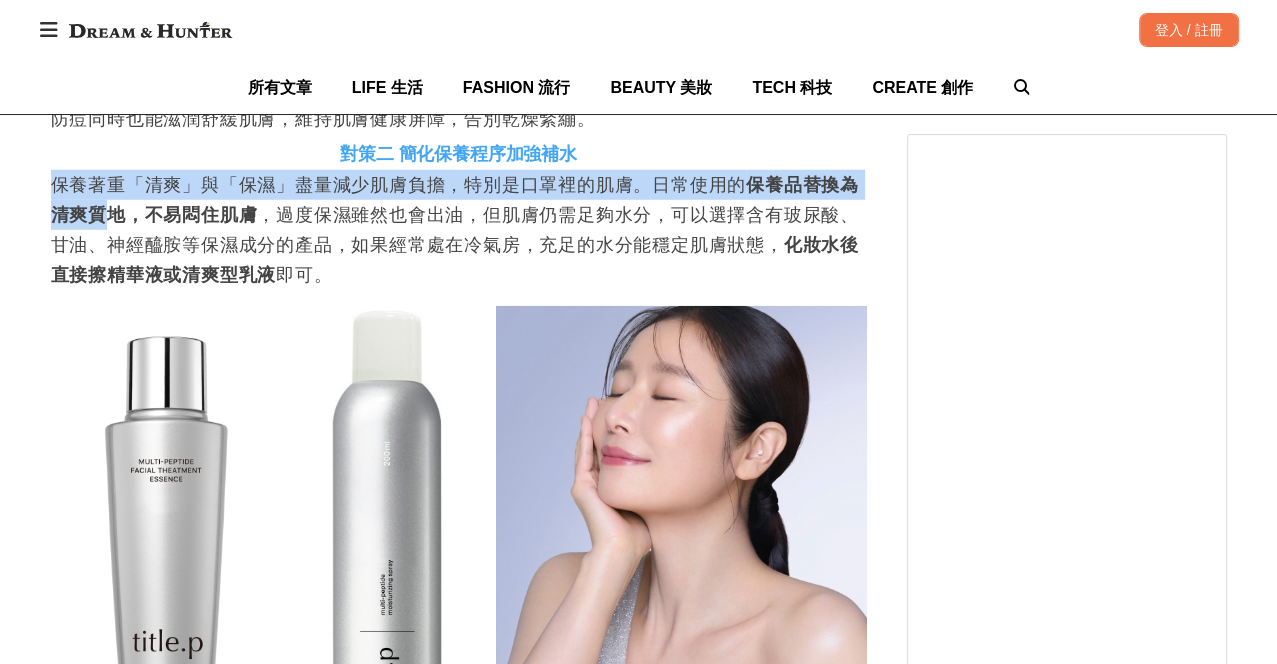 drag, startPoint x: 53, startPoint y: 160, endPoint x: 114, endPoint y: 186, distance: 66.309875 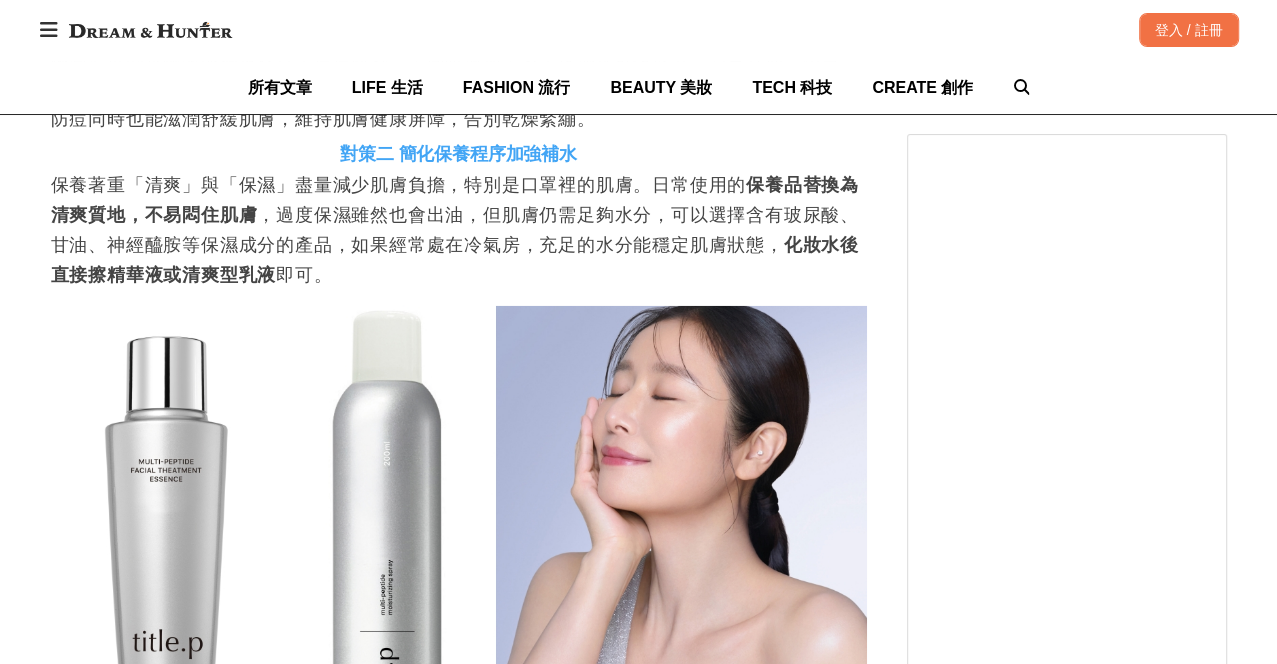 scroll, scrollTop: 0, scrollLeft: 1632, axis: horizontal 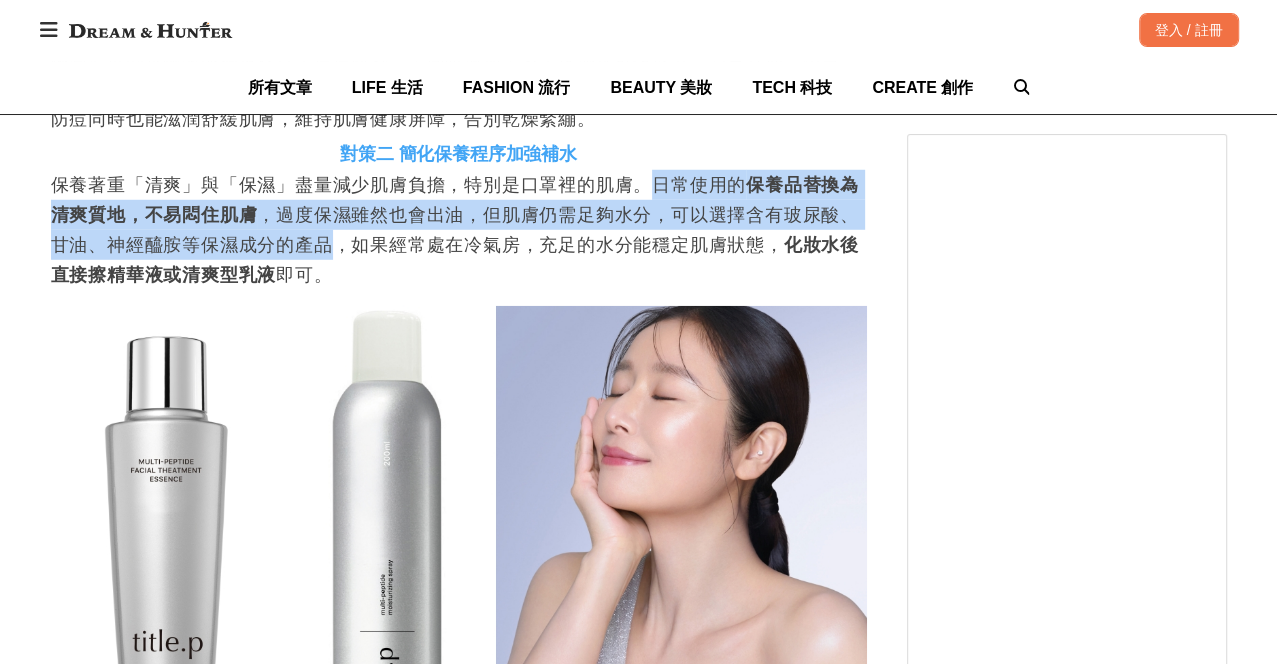 drag, startPoint x: 651, startPoint y: 158, endPoint x: 334, endPoint y: 223, distance: 323.59543 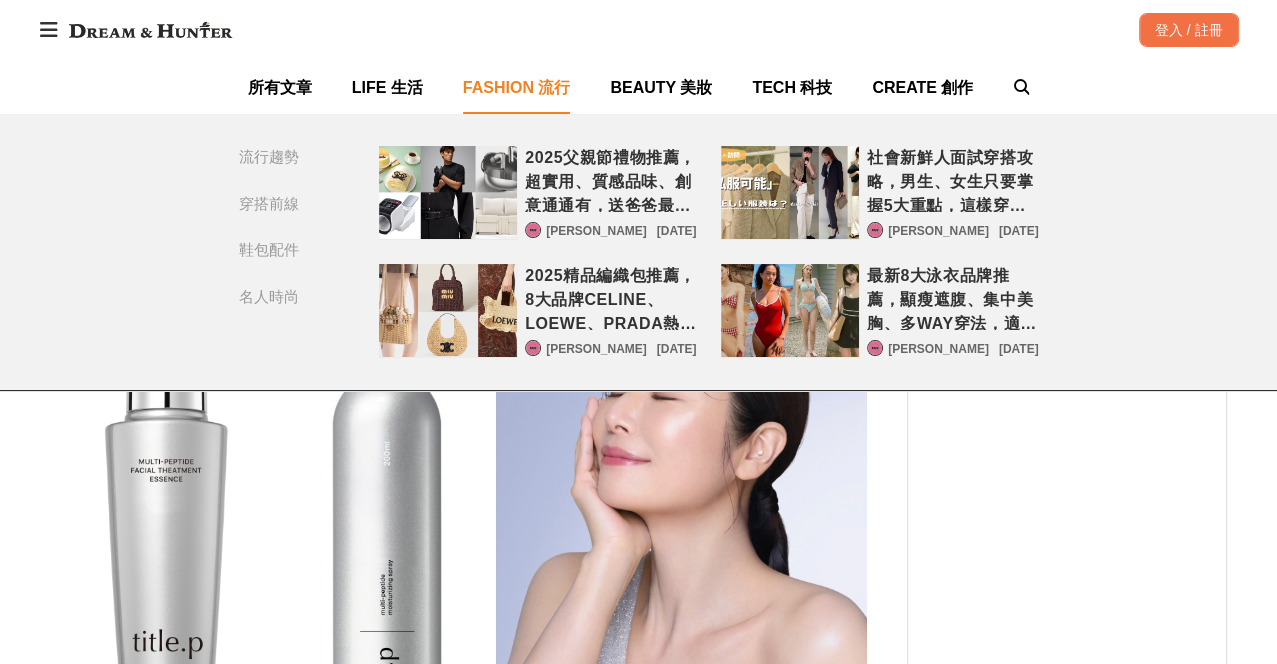 scroll, scrollTop: 0, scrollLeft: 4080, axis: horizontal 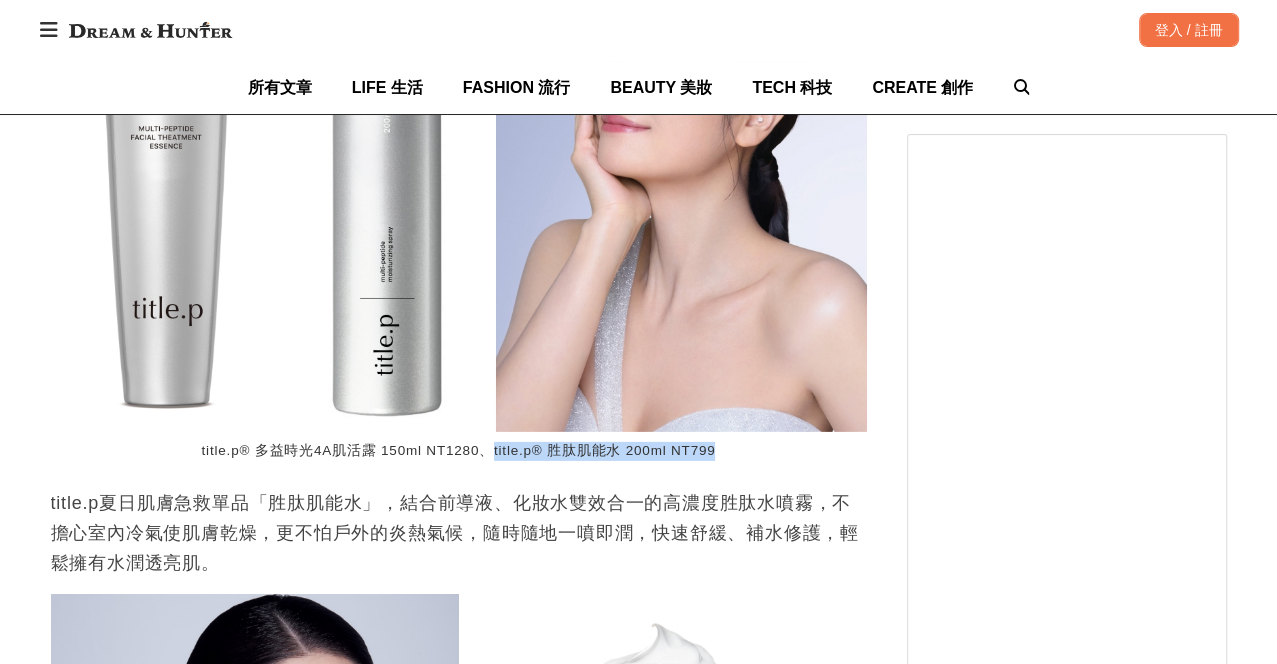 drag, startPoint x: 490, startPoint y: 427, endPoint x: 736, endPoint y: 429, distance: 246.00813 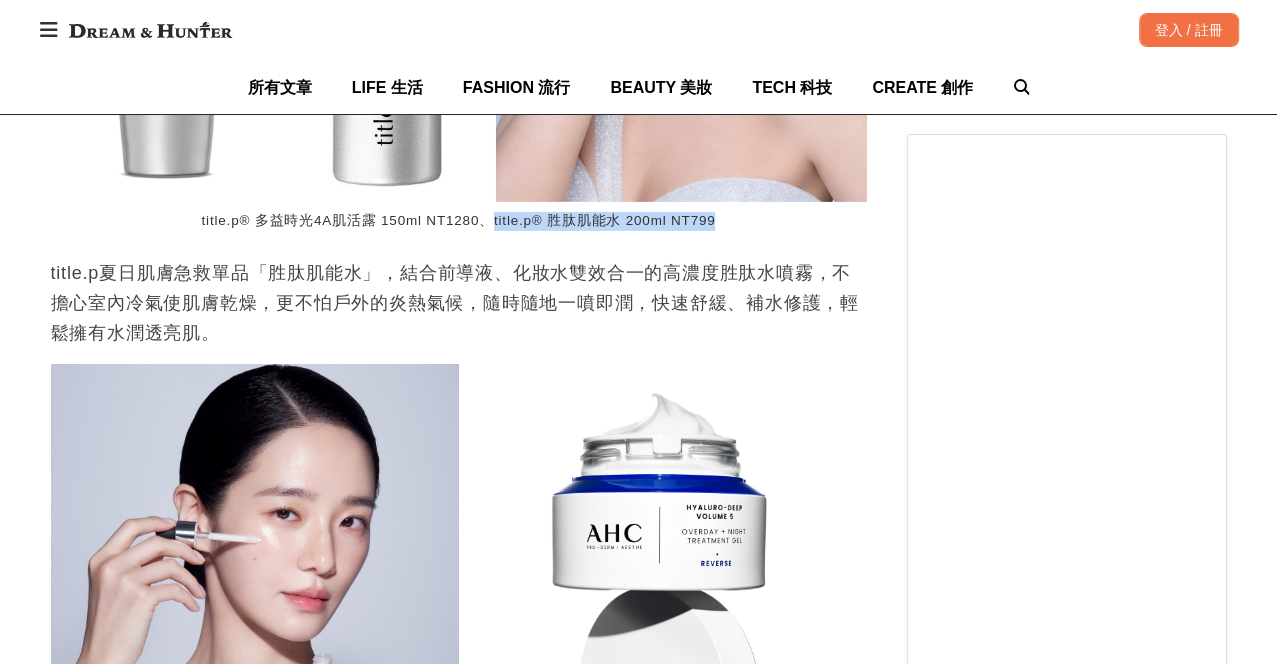 scroll, scrollTop: 4816, scrollLeft: 0, axis: vertical 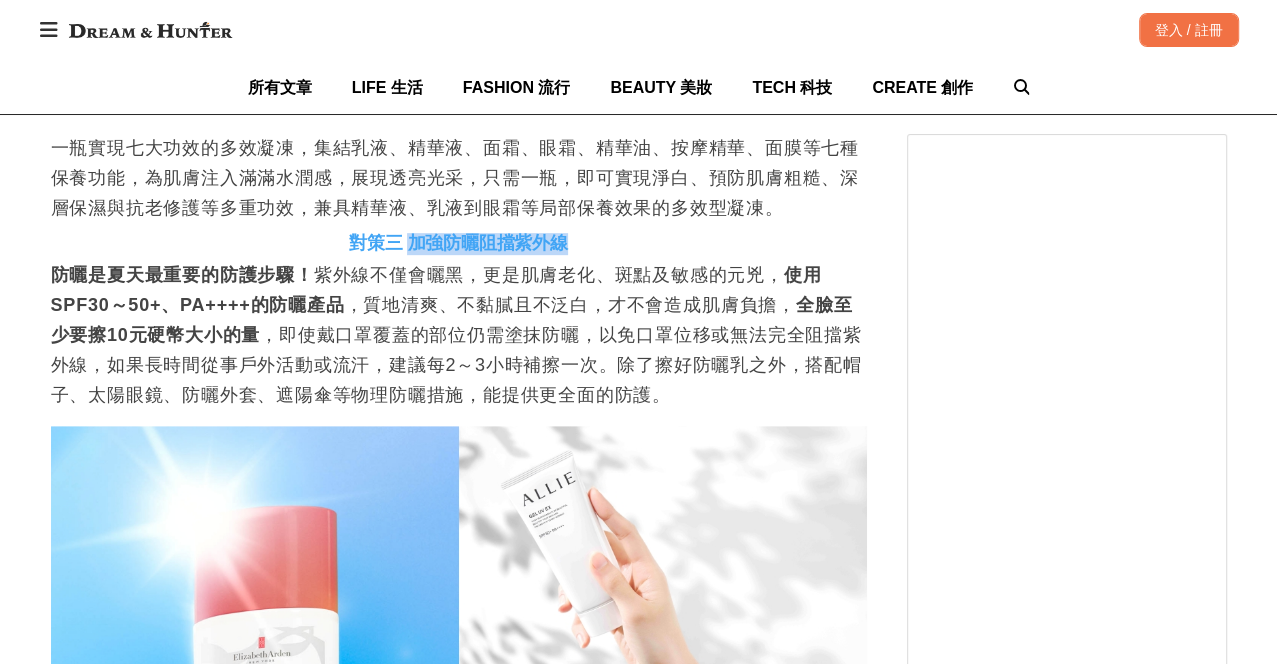drag, startPoint x: 413, startPoint y: 219, endPoint x: 573, endPoint y: 218, distance: 160.00313 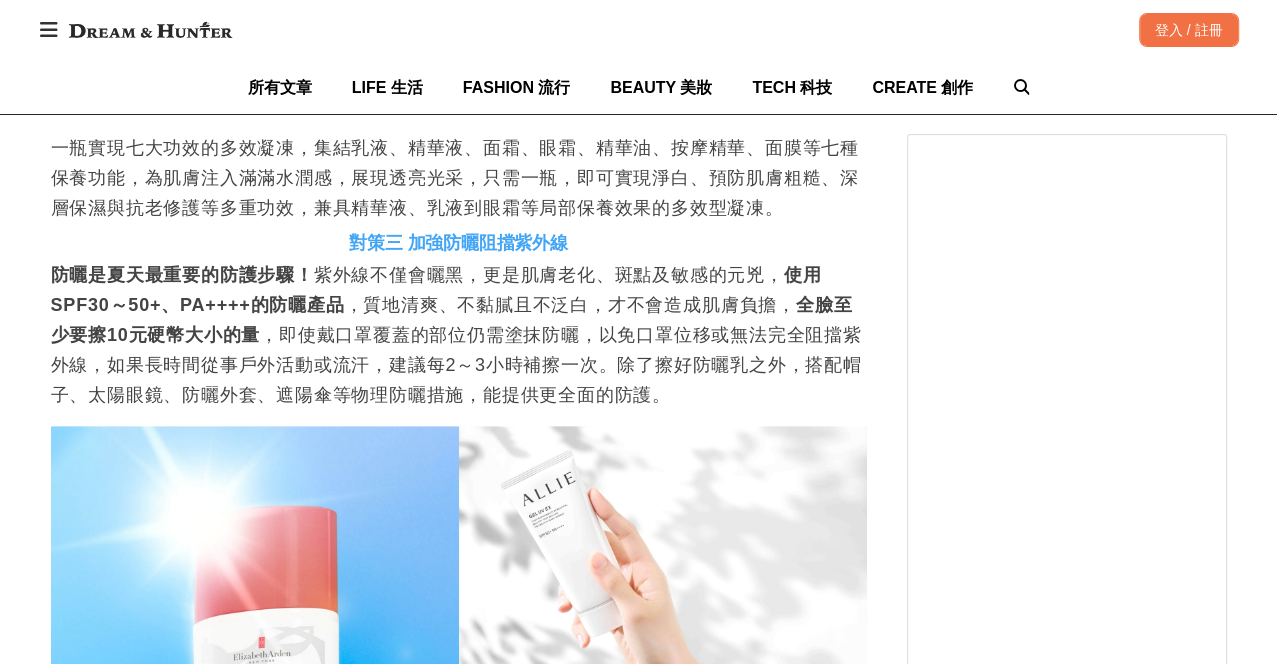 click on "防曬是夏天最重要的防護步驟！ 紫外線不僅會曬黑，更是肌膚老化、斑點及敏感的元兇， 使用SPF30～50+、PA++++的防曬產品 ，質地清爽、不黏膩且不泛白，才不會造成肌膚負擔， 全臉至少要擦10元硬幣大小的量 ，即使戴口罩覆蓋的部位仍需塗抹防曬，以免口罩位移或無法完全阻擋紫外線，如果長時間從事戶外活動或流汗，建議每2～3小時補擦一次。除了擦好防曬乳之外，搭配帽子、太陽眼鏡、防曬外套、遮陽傘等物理防曬措施，能提供更全面的防護。" at bounding box center [459, 335] 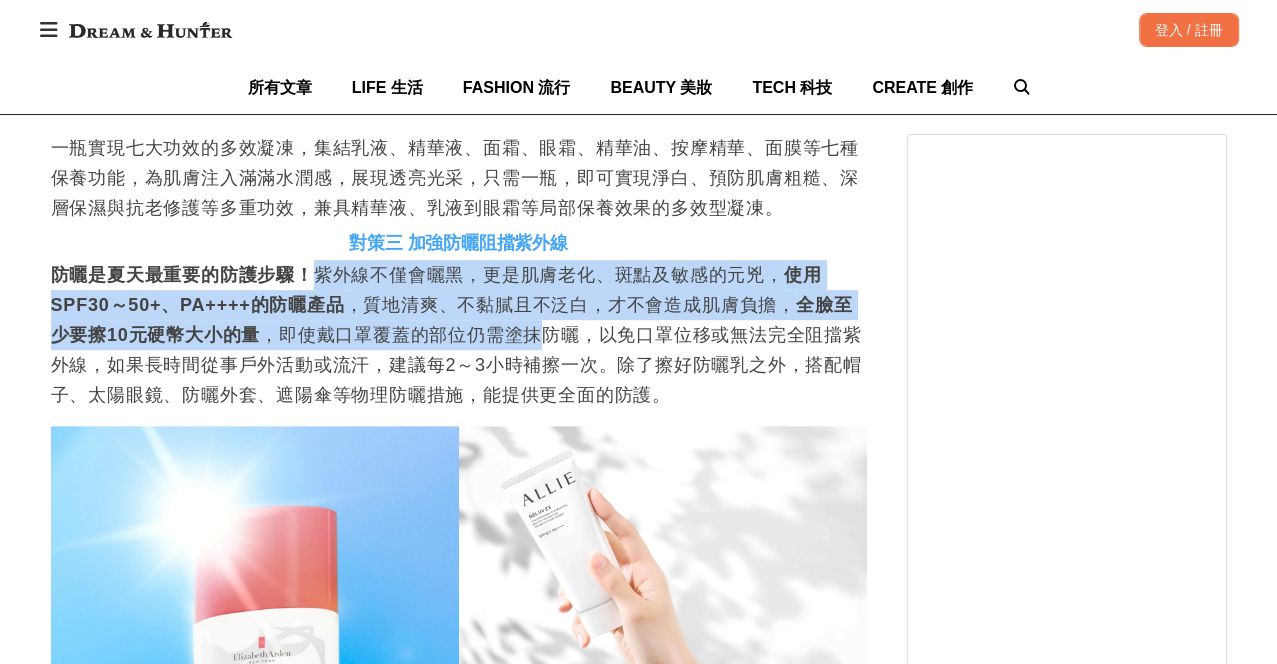 scroll, scrollTop: 0, scrollLeft: 2447, axis: horizontal 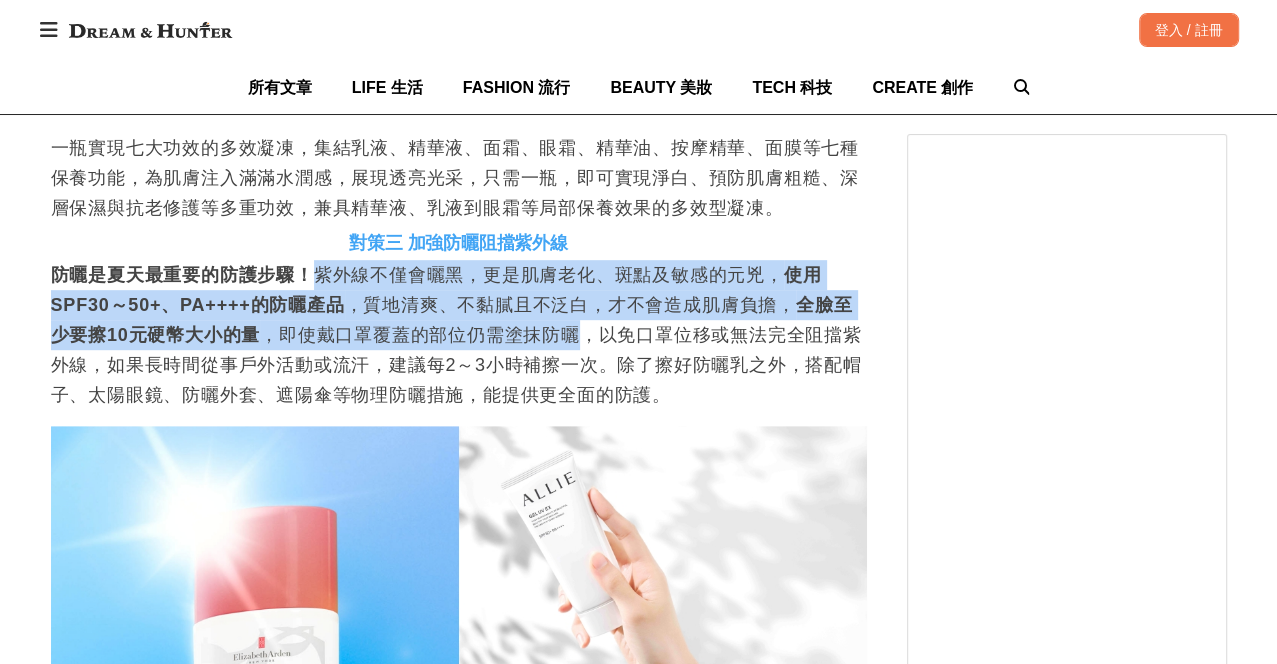 drag, startPoint x: 316, startPoint y: 249, endPoint x: 577, endPoint y: 308, distance: 267.5855 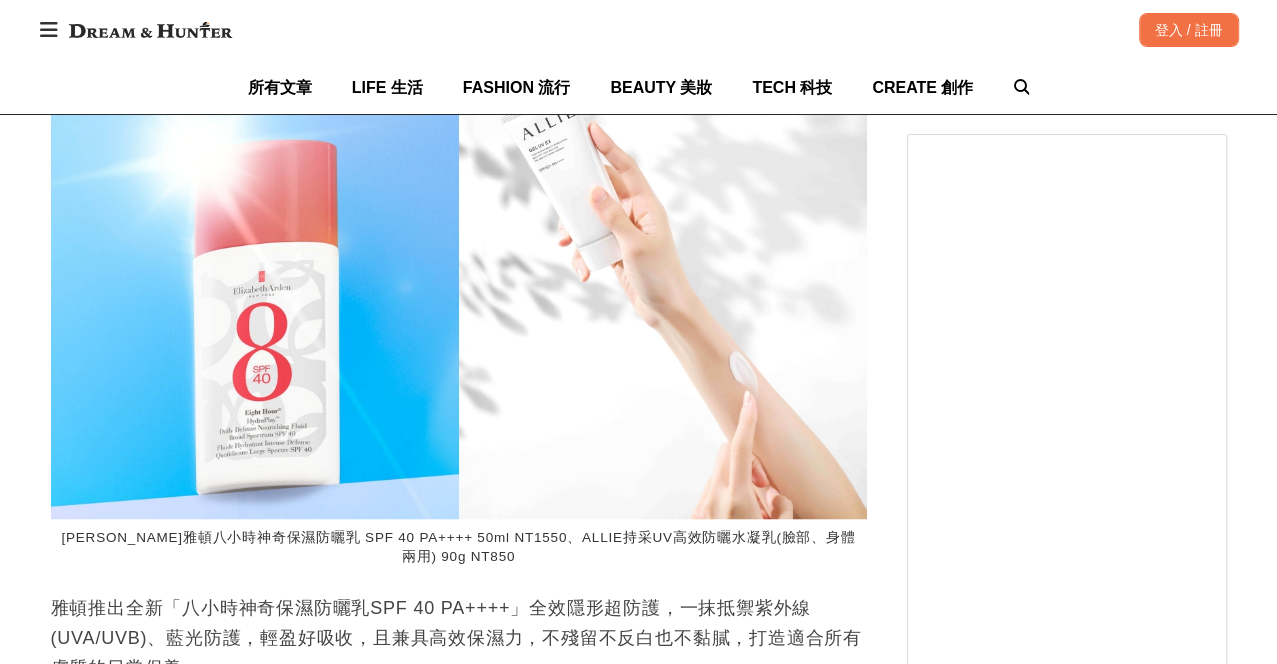 scroll, scrollTop: 0, scrollLeft: 2997, axis: horizontal 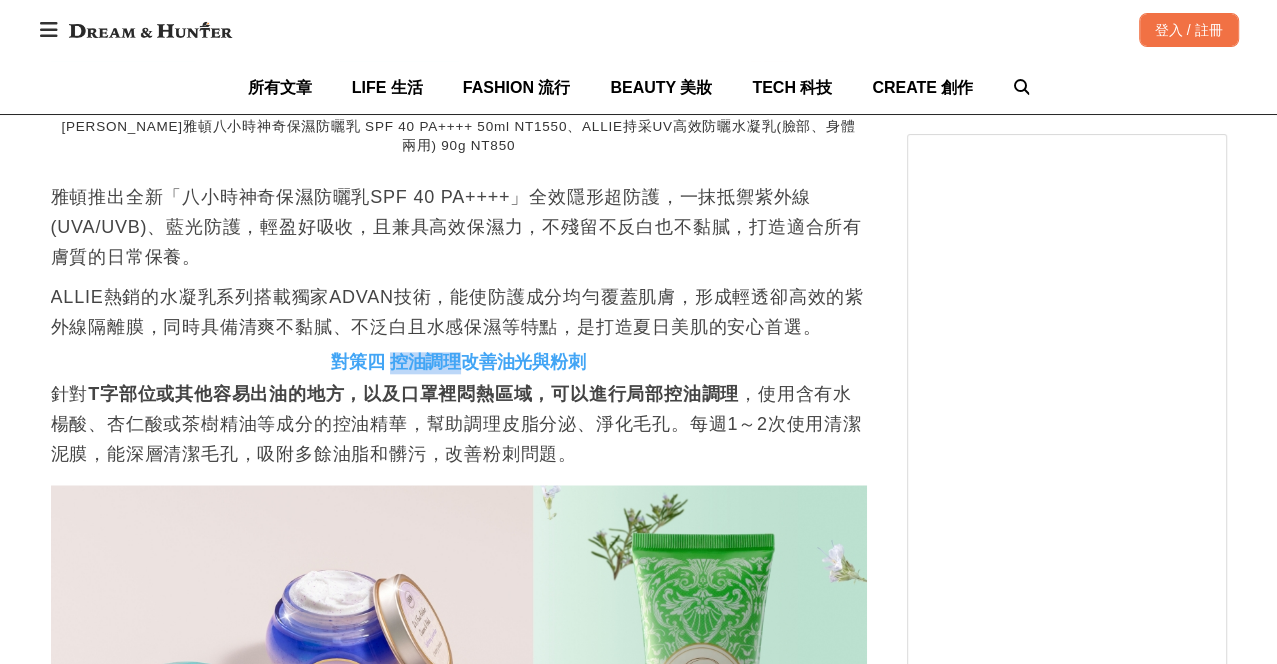 drag, startPoint x: 393, startPoint y: 339, endPoint x: 461, endPoint y: 337, distance: 68.0294 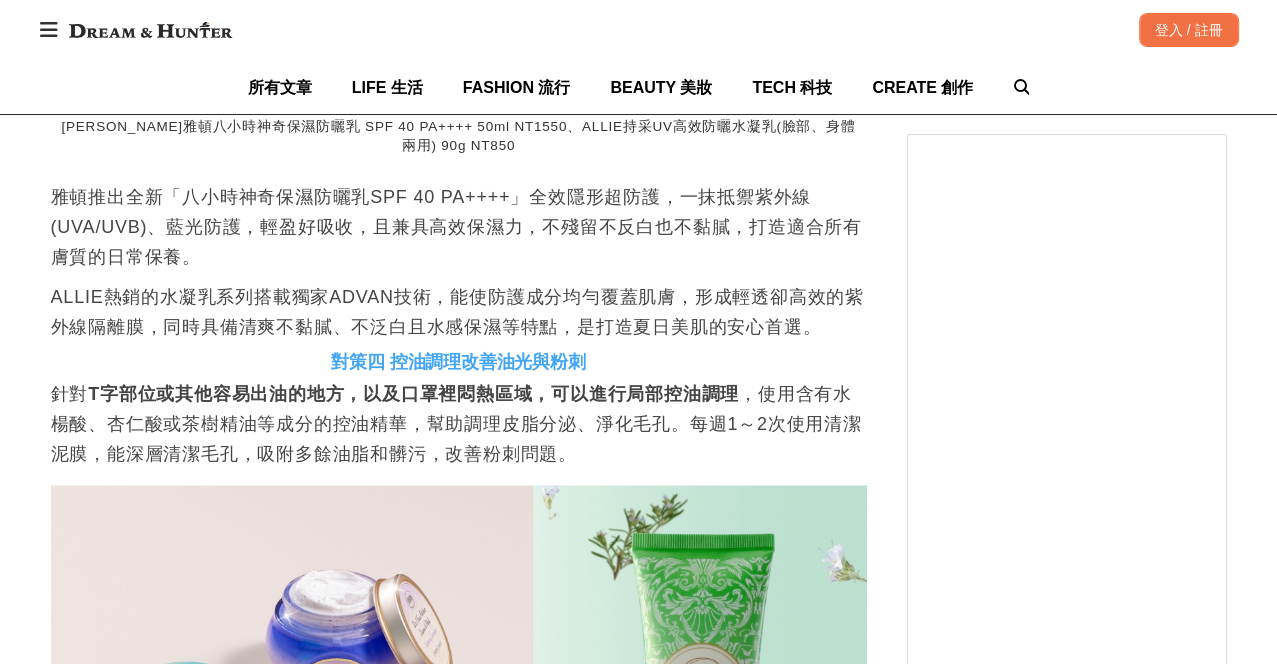 click on "針對 T字部位或其他容易出油的地方，以及口罩裡悶熱區域，可以進行局部控油調理 ，使用含有水楊酸、杏仁酸或茶樹精油等成分的控油精華，幫助調理皮脂分泌、淨化毛孔。每週1～2次使用清潔泥膜，能深層清潔毛孔，吸附多餘油脂和髒污，改善粉刺問題。" at bounding box center (459, 424) 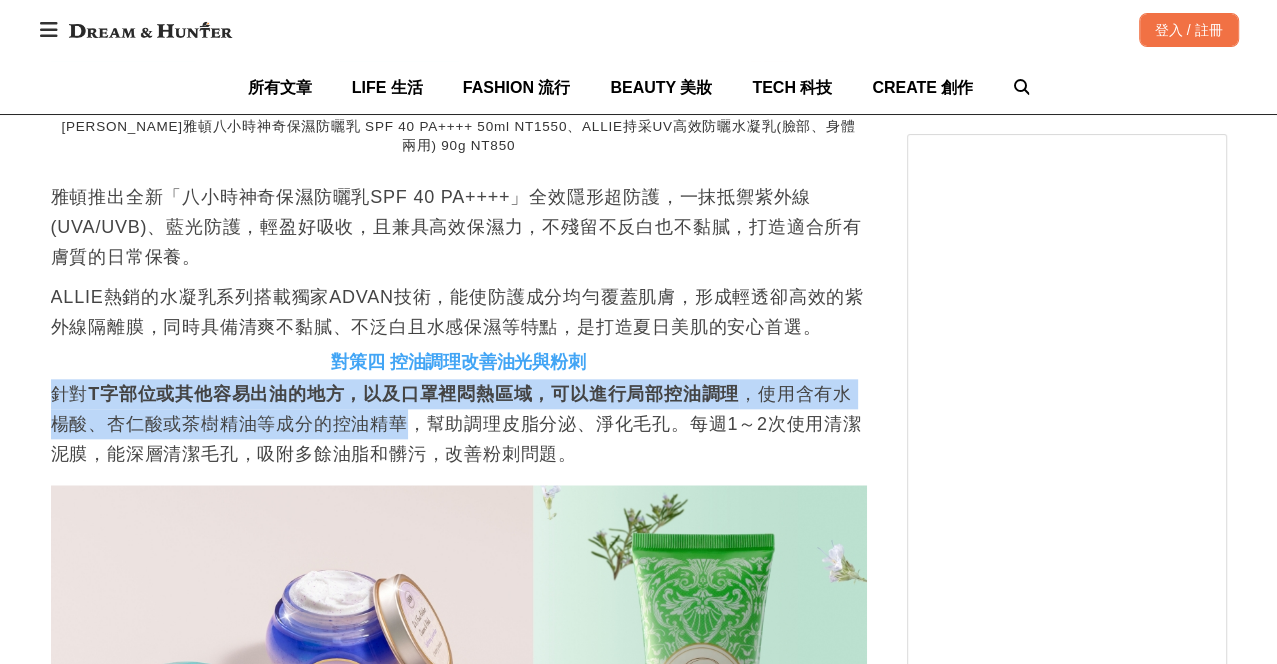scroll, scrollTop: 0, scrollLeft: 0, axis: both 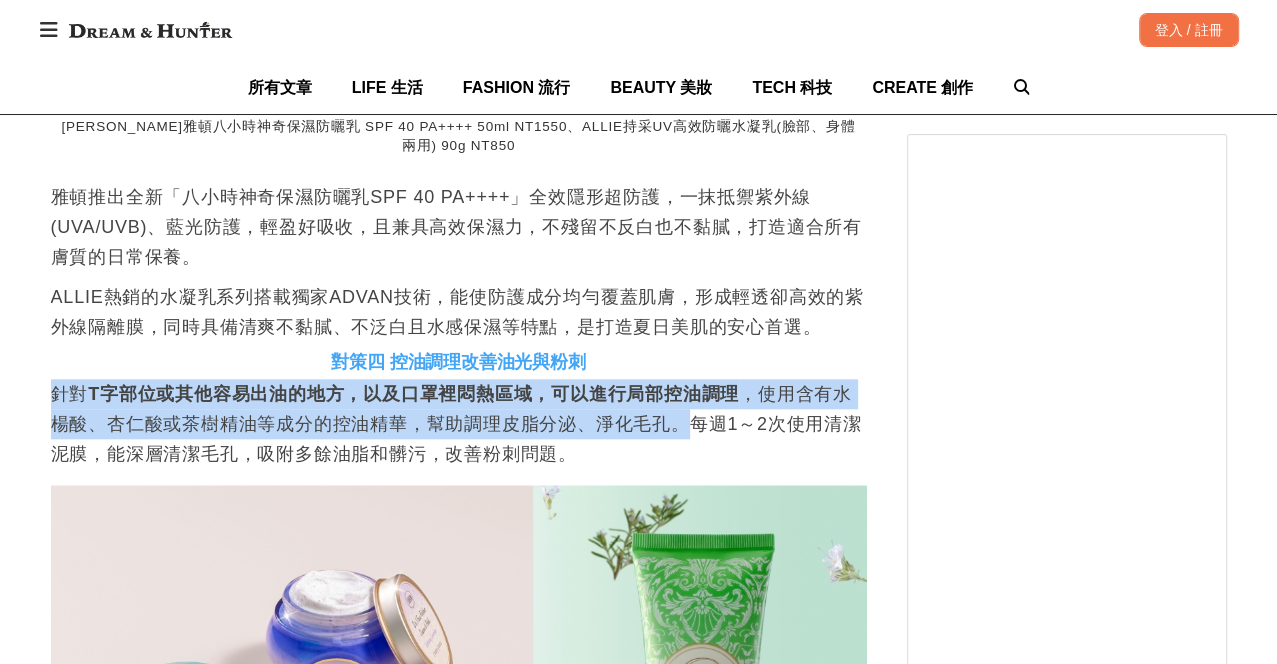 drag, startPoint x: 55, startPoint y: 370, endPoint x: 685, endPoint y: 398, distance: 630.6219 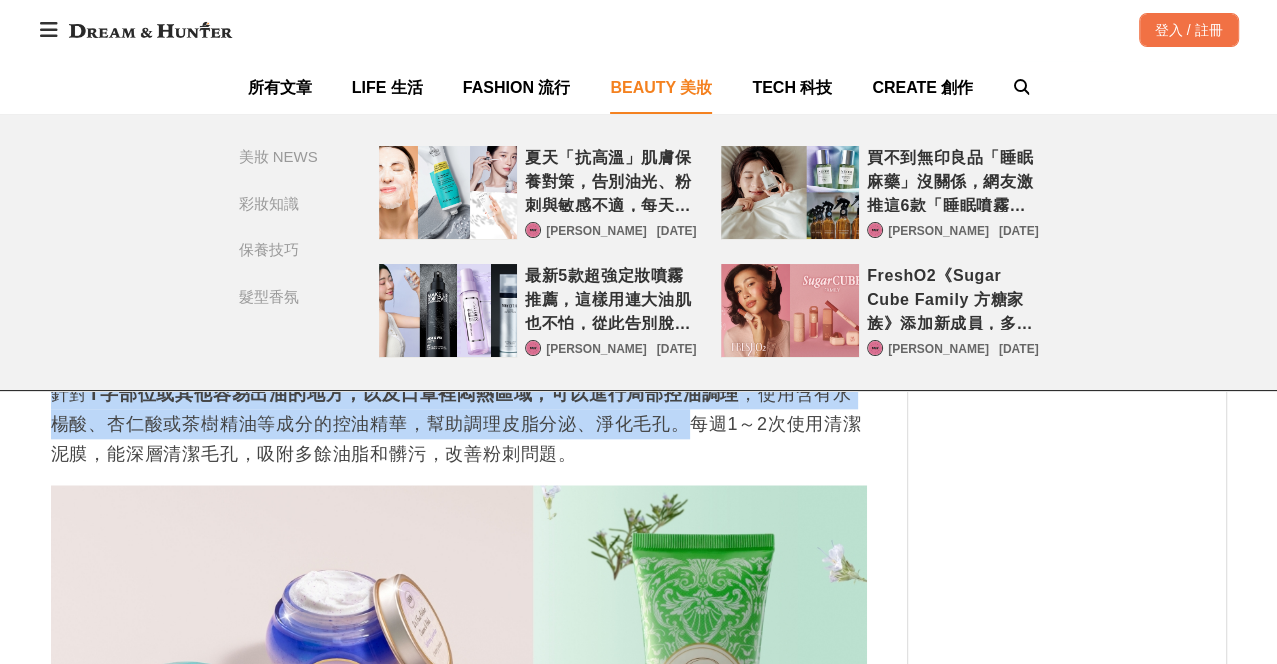 scroll, scrollTop: 0, scrollLeft: 3263, axis: horizontal 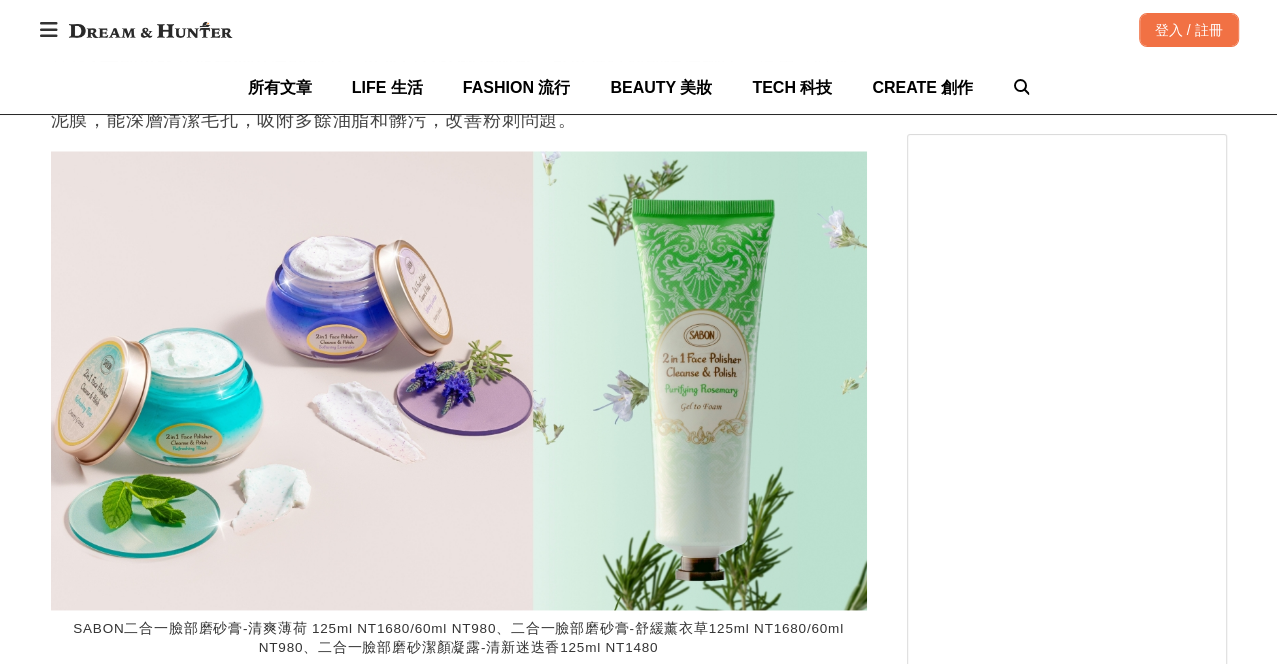 click on "SABON二合一臉部磨砂膏-清爽薄荷 125ml NT1680/60ml NT980、二合一臉部磨砂膏-舒緩薰衣草125ml NT1680/60ml NT980、二合一臉部磨砂潔顏凝露-清新迷迭香125ml NT1480" at bounding box center (459, 639) 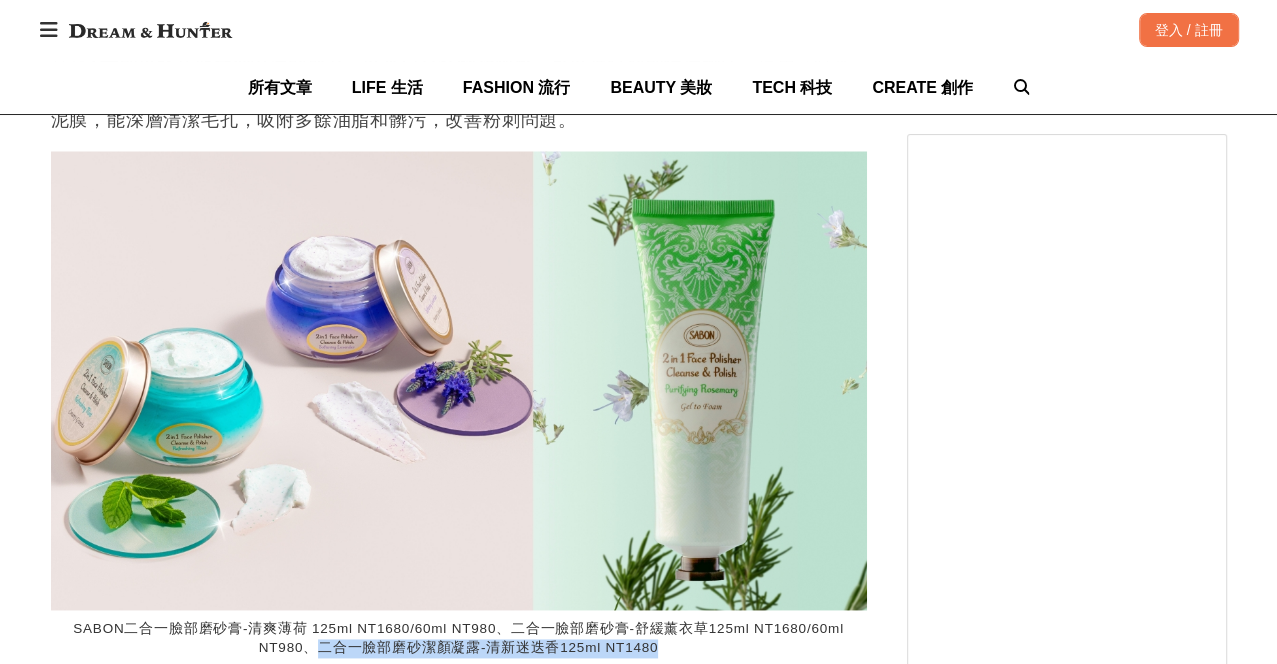 drag, startPoint x: 325, startPoint y: 625, endPoint x: 665, endPoint y: 617, distance: 340.09412 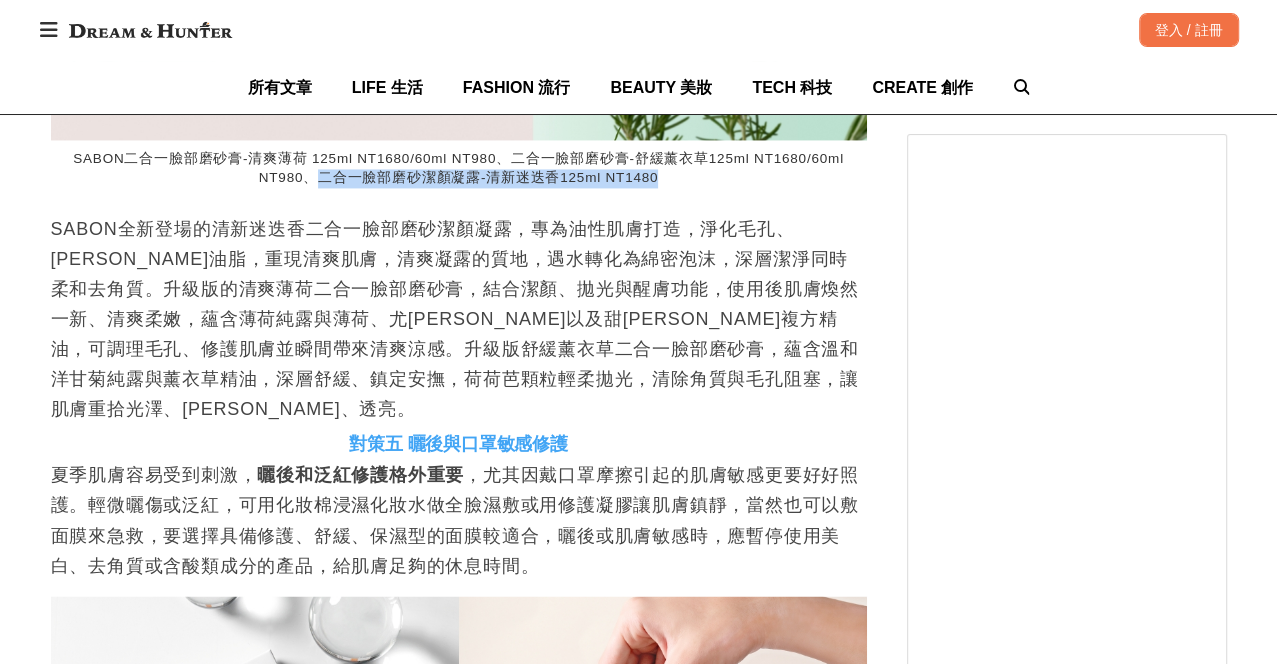 scroll, scrollTop: 7816, scrollLeft: 0, axis: vertical 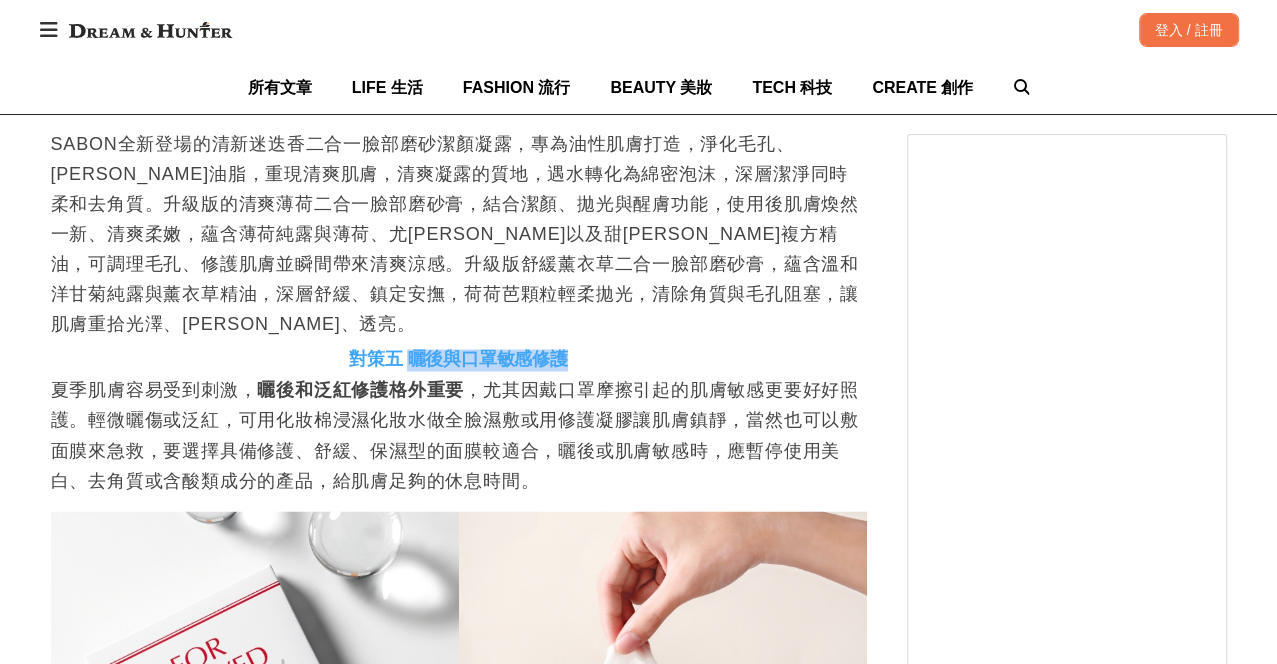 drag, startPoint x: 415, startPoint y: 306, endPoint x: 572, endPoint y: 303, distance: 157.02866 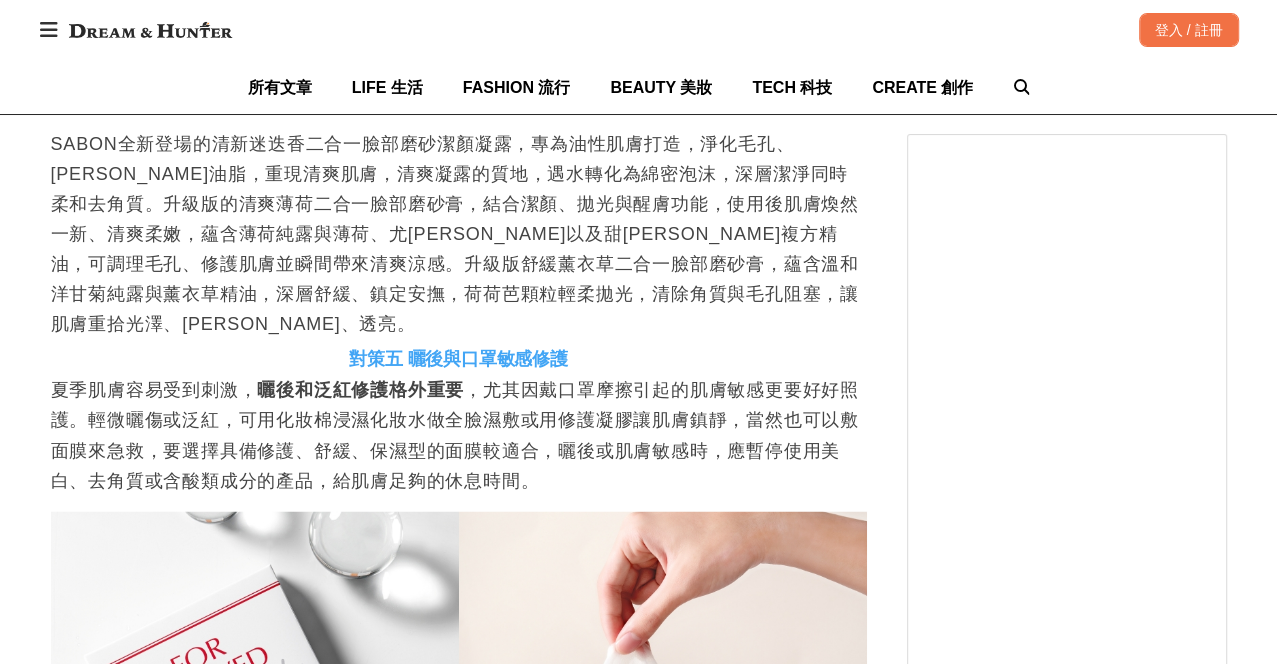 click on "夏季肌膚容易受到刺激， 曬後和泛紅修護格外重要 ，尤其因戴口罩摩擦引起的肌膚敏感更要好好照護。輕微曬傷或泛紅，可用化妝棉浸濕化妝水做全臉濕敷或用修護凝膠讓肌膚鎮靜，當然也可以敷面膜來急救，要選擇具備修護、舒緩、保濕型的面膜較適合，曬後或肌膚敏感時，應暫停使用美白、去角質或含酸類成分的產品，給肌膚足夠的休息時間。" at bounding box center (459, 435) 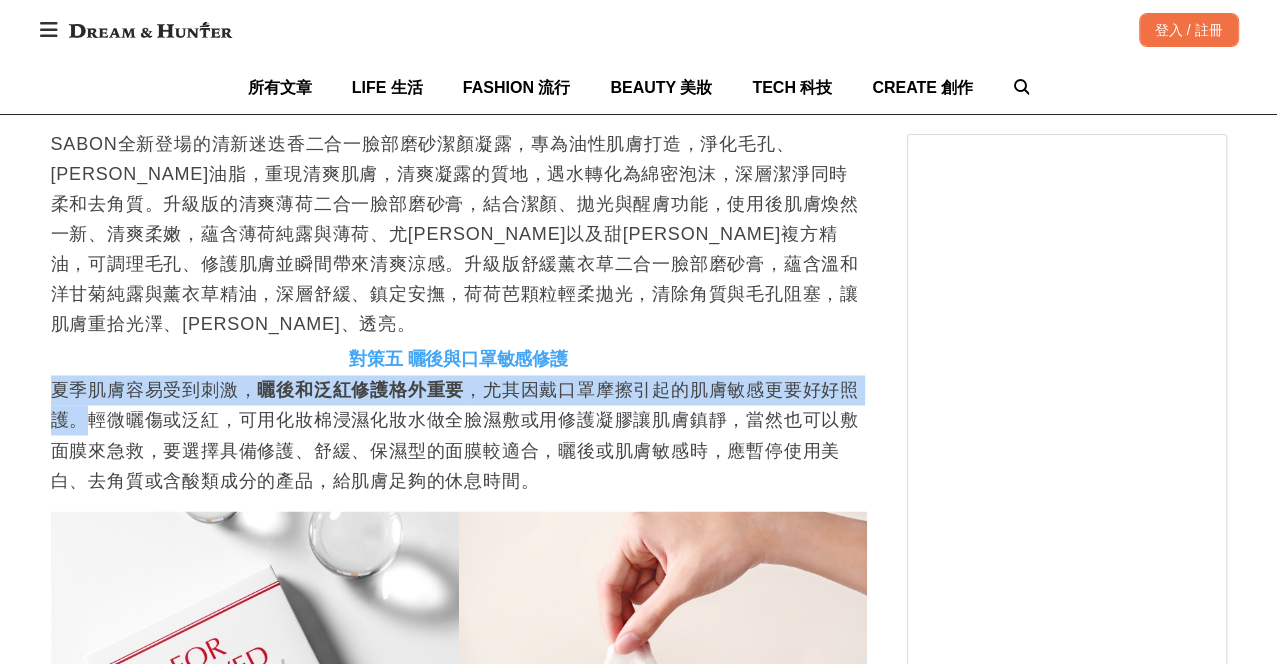 scroll, scrollTop: 0, scrollLeft: 4080, axis: horizontal 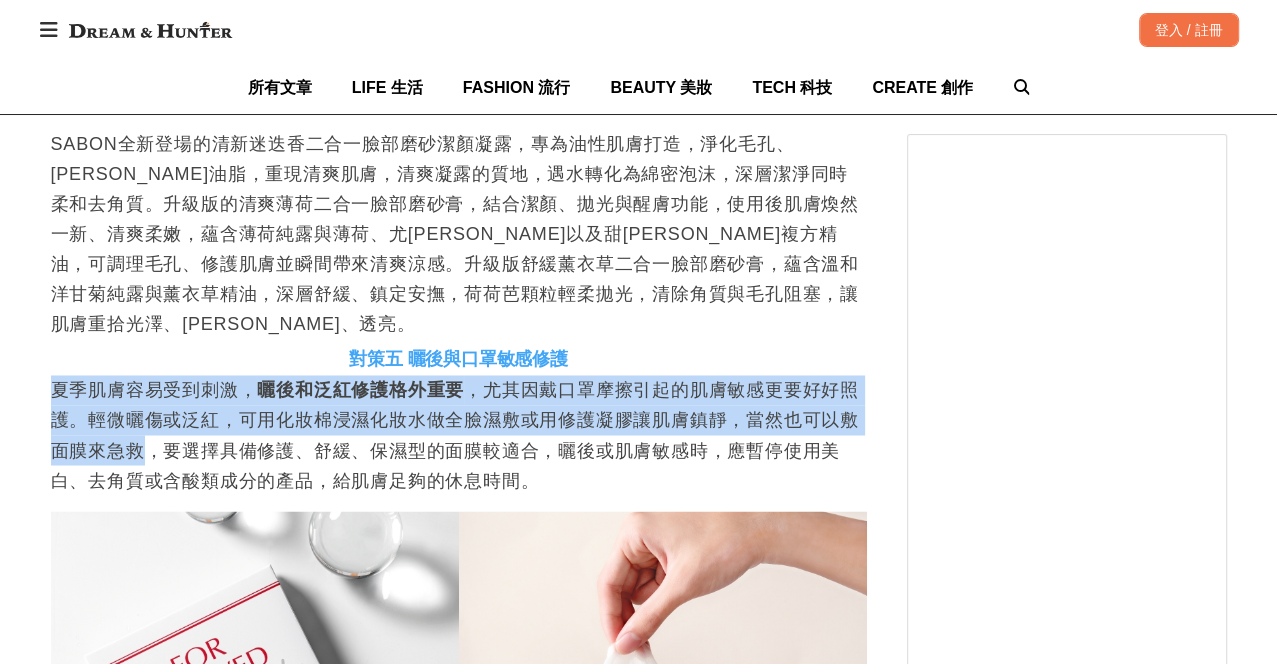 drag, startPoint x: 49, startPoint y: 336, endPoint x: 144, endPoint y: 394, distance: 111.305885 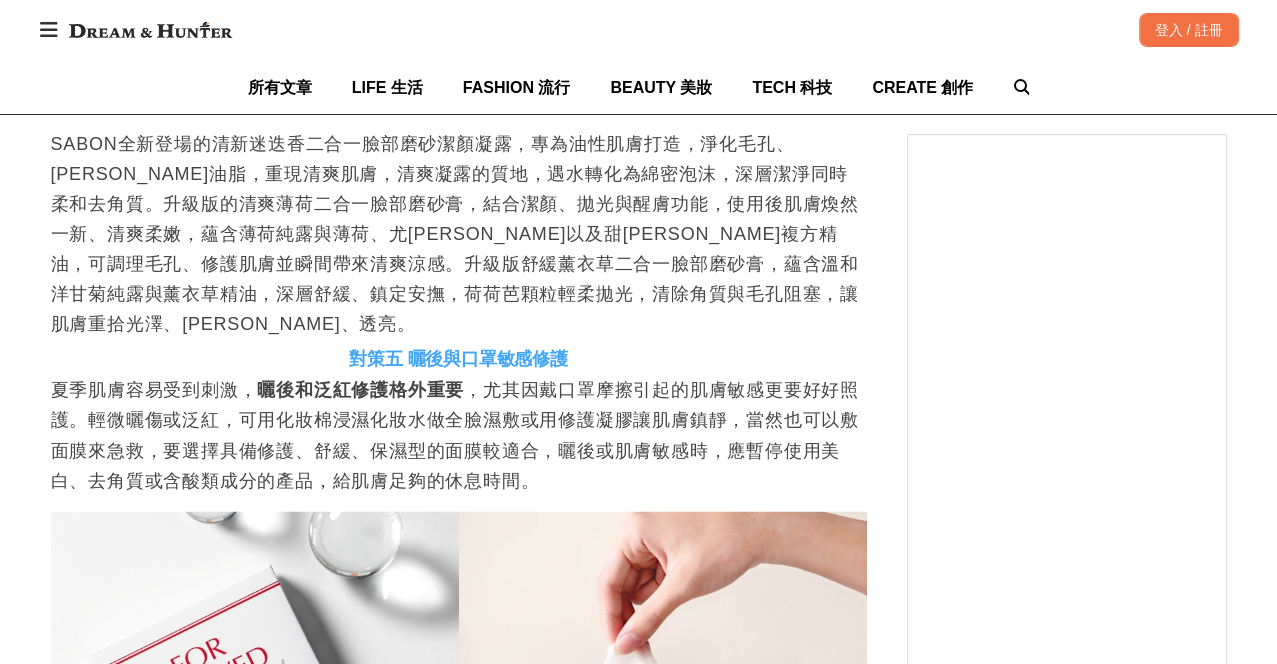 click on "夏季肌膚容易受到刺激， 曬後和泛紅修護格外重要 ，尤其因戴口罩摩擦引起的肌膚敏感更要好好照護。輕微曬傷或泛紅，可用化妝棉浸濕化妝水做全臉濕敷或用修護凝膠讓肌膚鎮靜，當然也可以敷面膜來急救，要選擇具備修護、舒緩、保濕型的面膜較適合，曬後或肌膚敏感時，應暫停使用美白、去角質或含酸類成分的產品，給肌膚足夠的休息時間。" at bounding box center (459, 435) 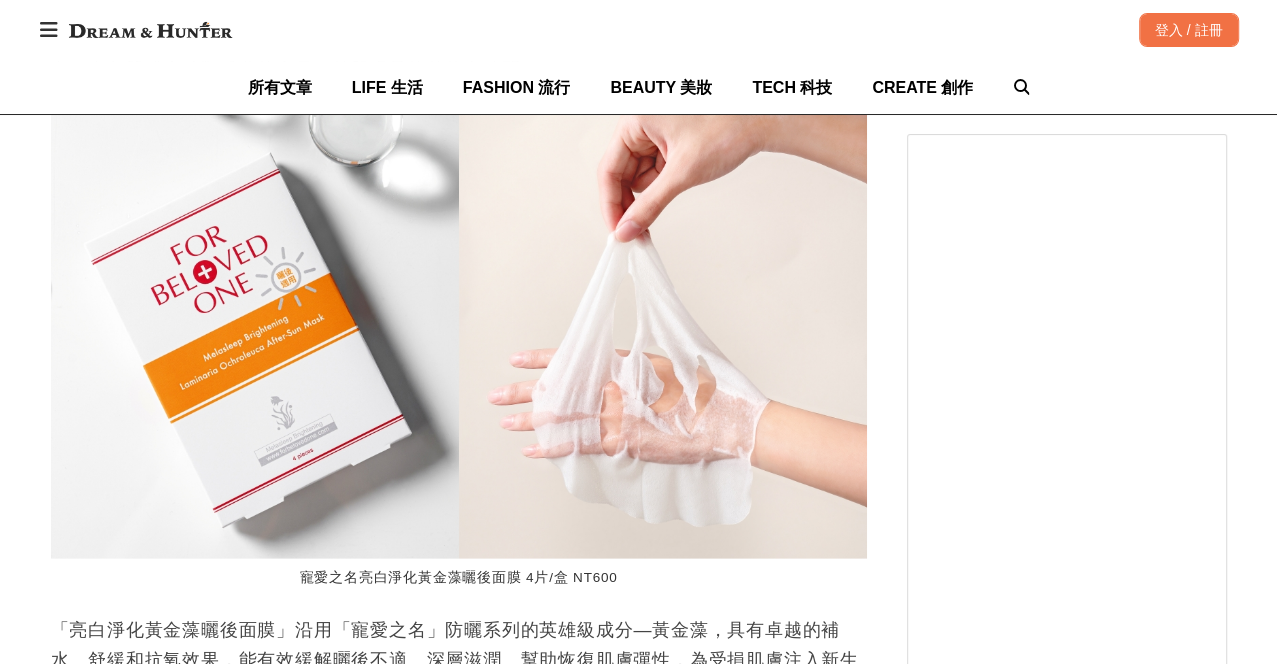 scroll, scrollTop: 8261, scrollLeft: 0, axis: vertical 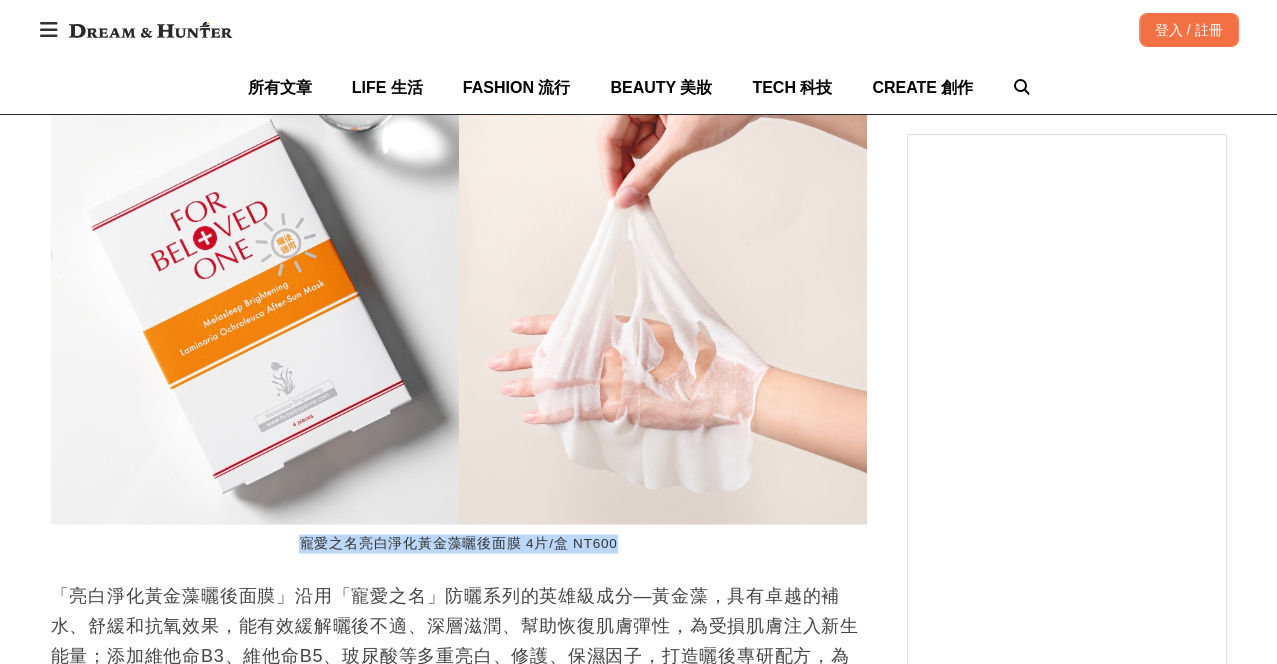 drag, startPoint x: 304, startPoint y: 492, endPoint x: 631, endPoint y: 493, distance: 327.00153 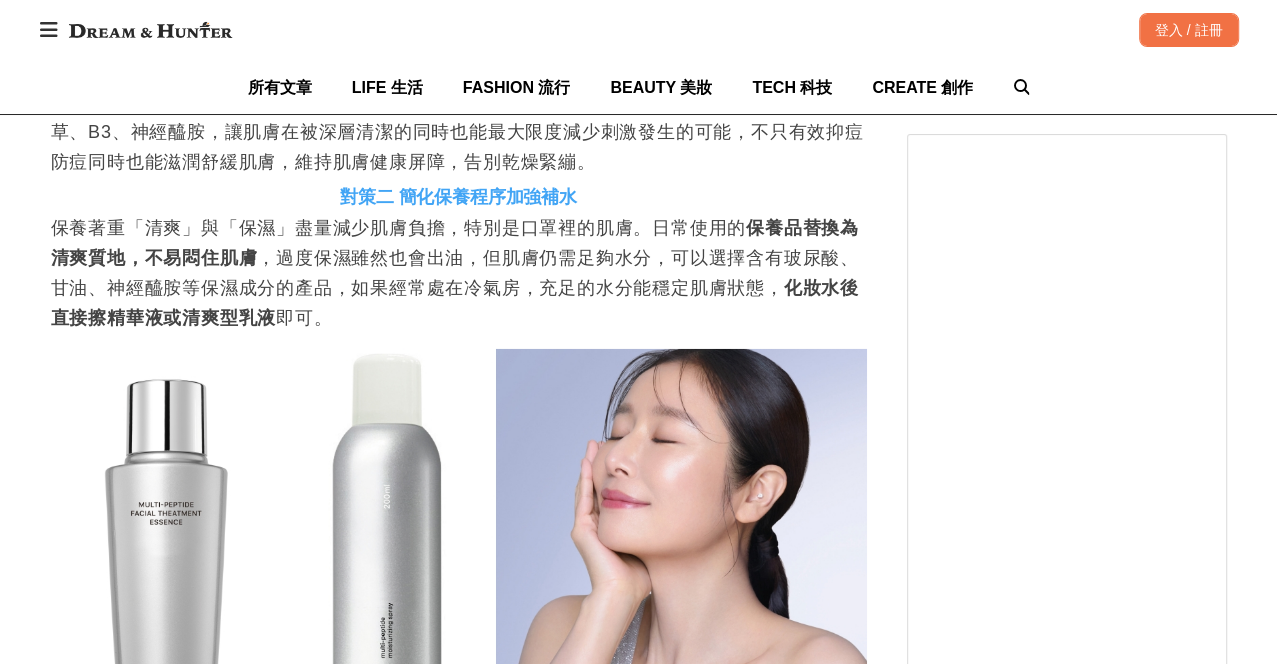 scroll, scrollTop: 3703, scrollLeft: 0, axis: vertical 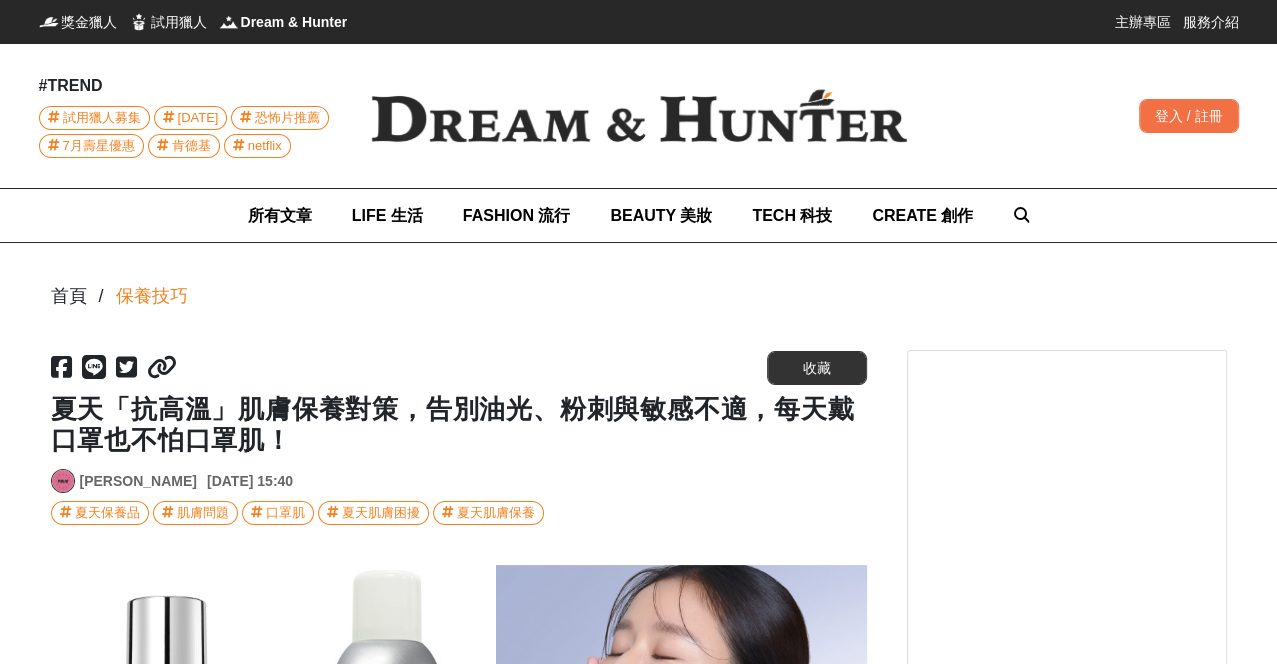 click at bounding box center (639, 116) 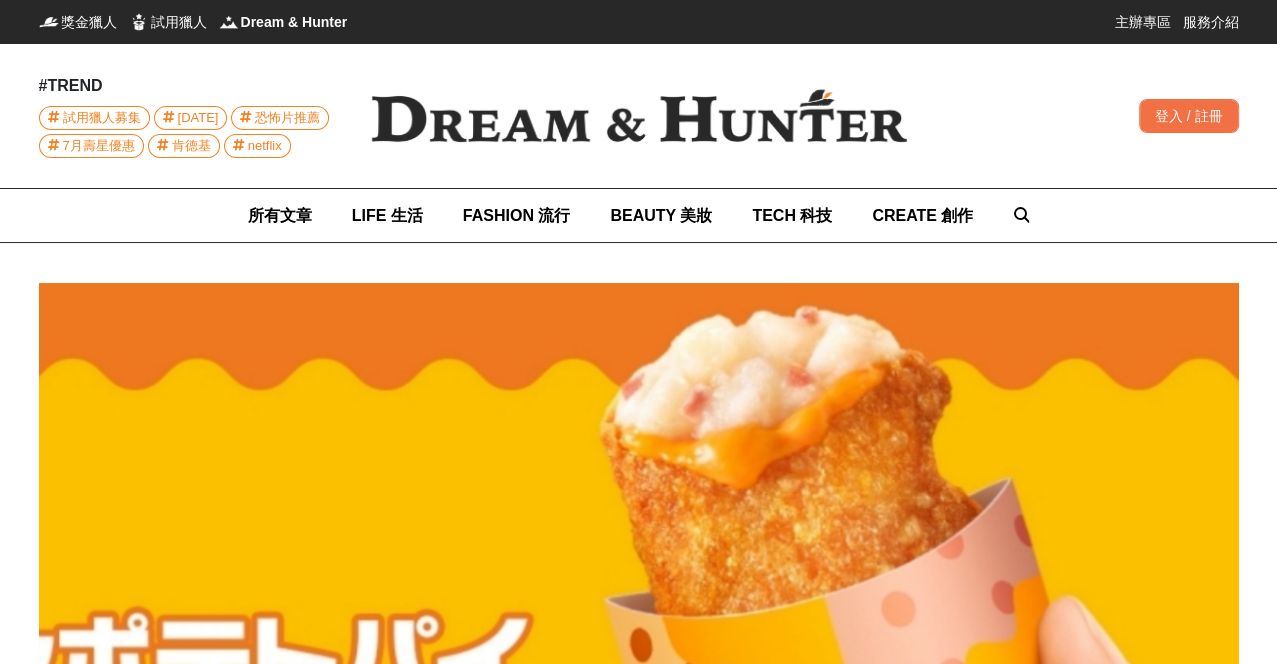 scroll, scrollTop: 0, scrollLeft: 220, axis: horizontal 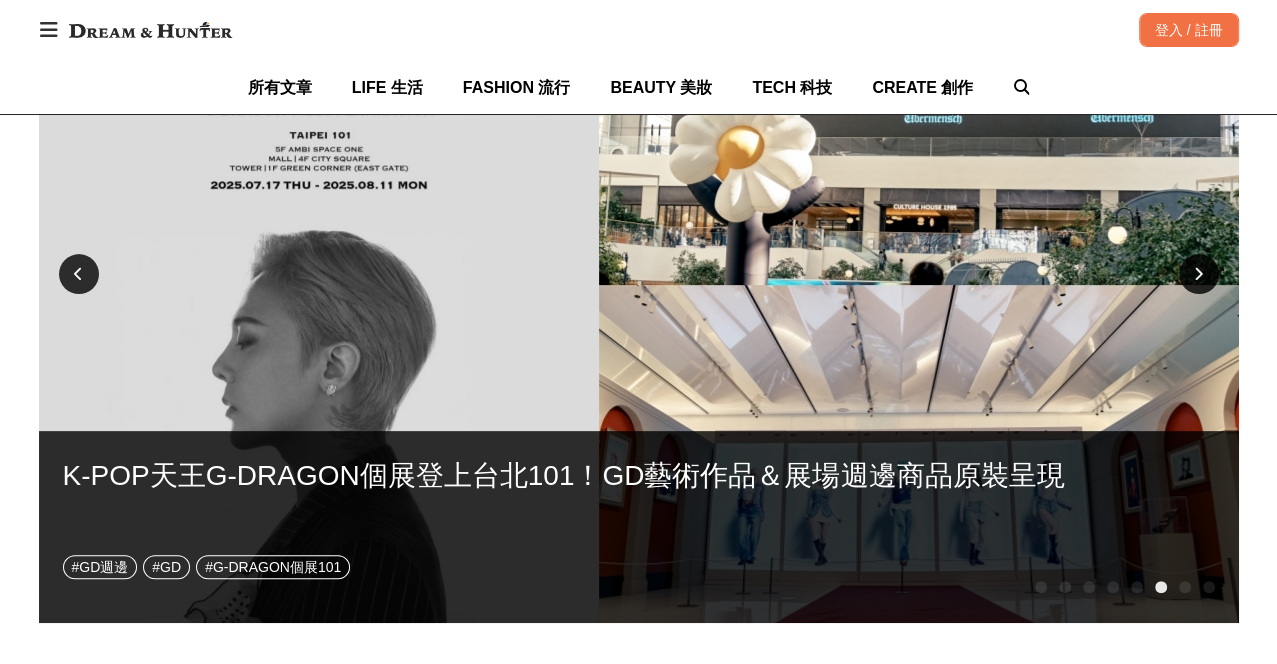 click at bounding box center (1041, 587) 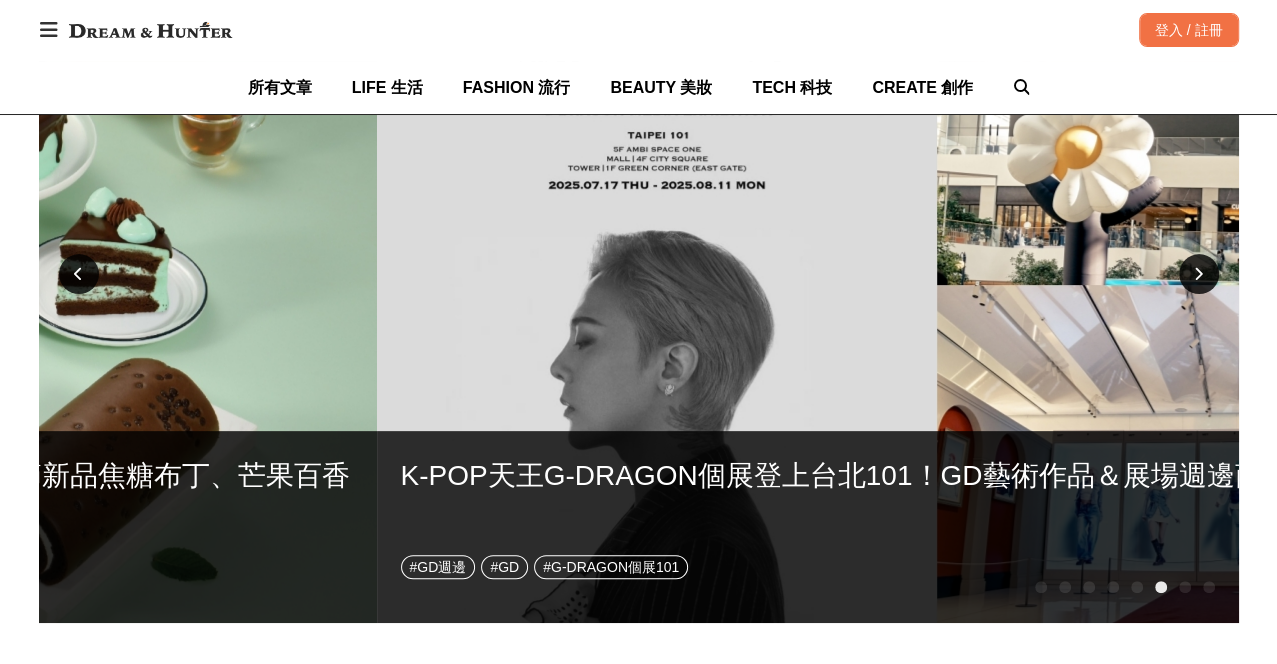 scroll, scrollTop: 0, scrollLeft: 174, axis: horizontal 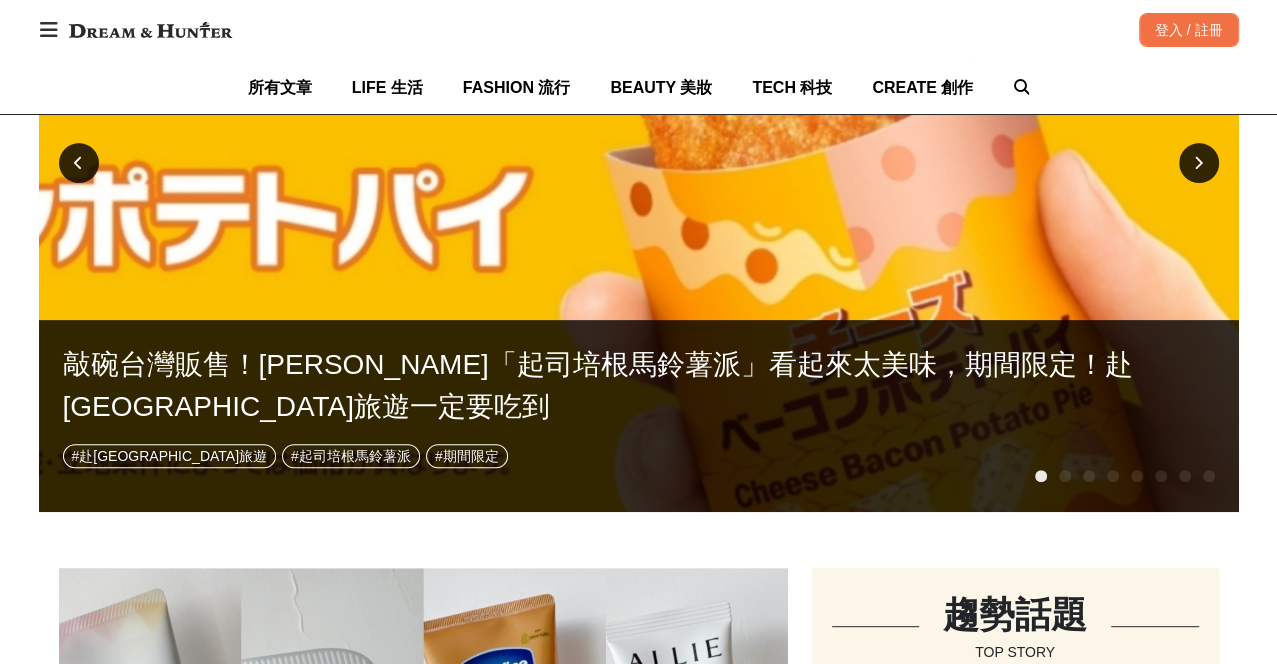 click at bounding box center [1065, 476] 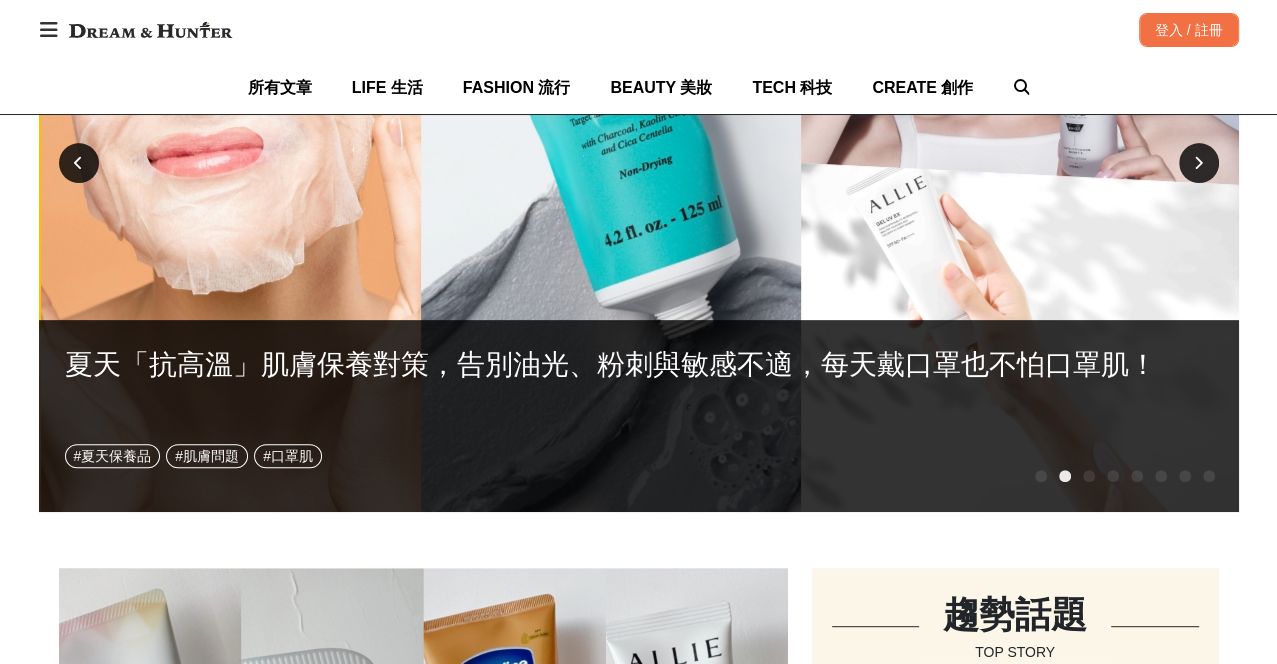scroll, scrollTop: 0, scrollLeft: 1200, axis: horizontal 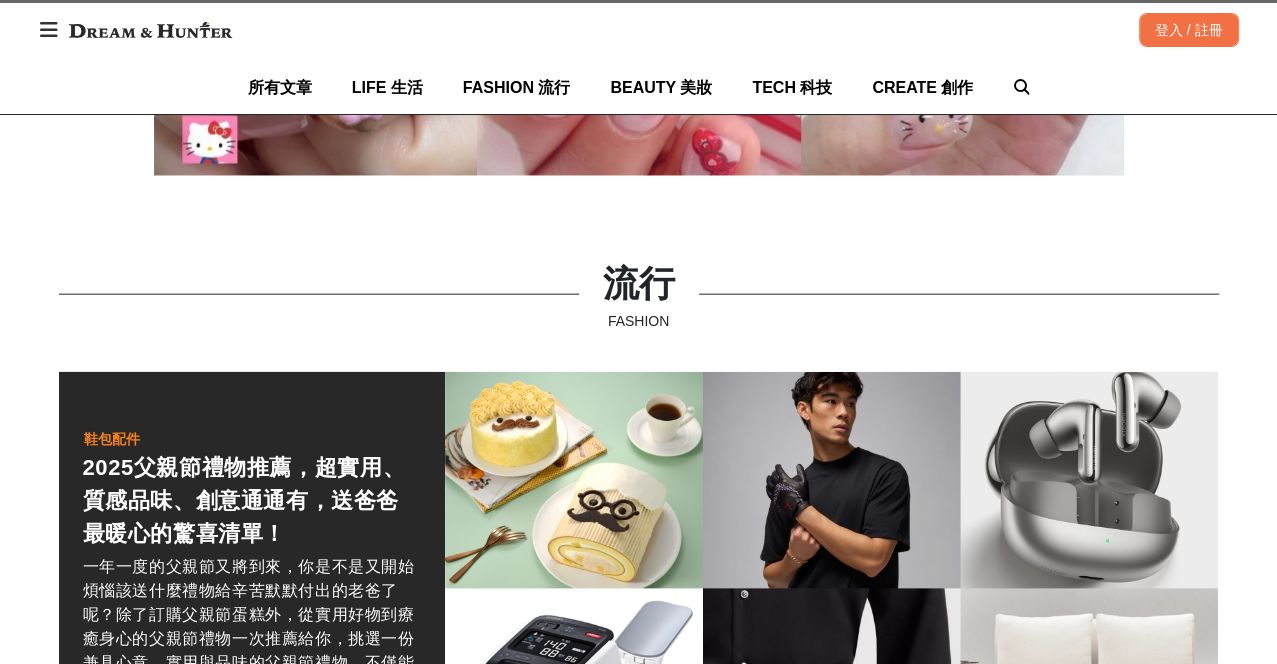 click at bounding box center [150, 30] 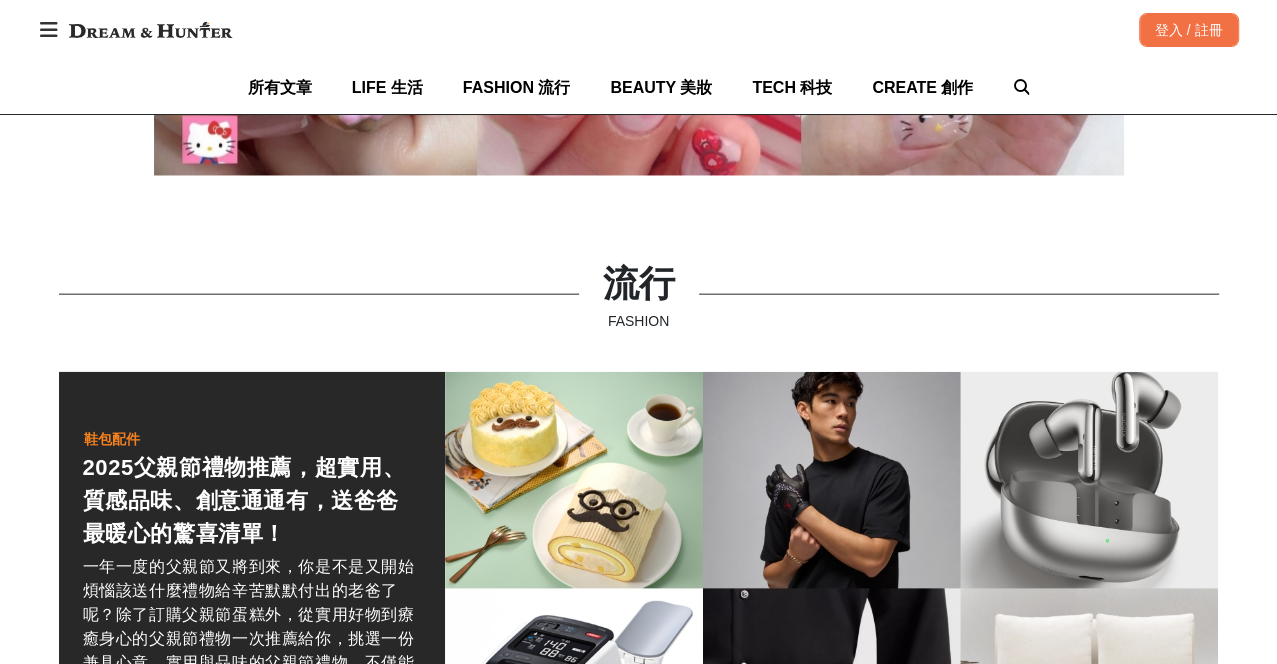 scroll, scrollTop: 0, scrollLeft: 7717, axis: horizontal 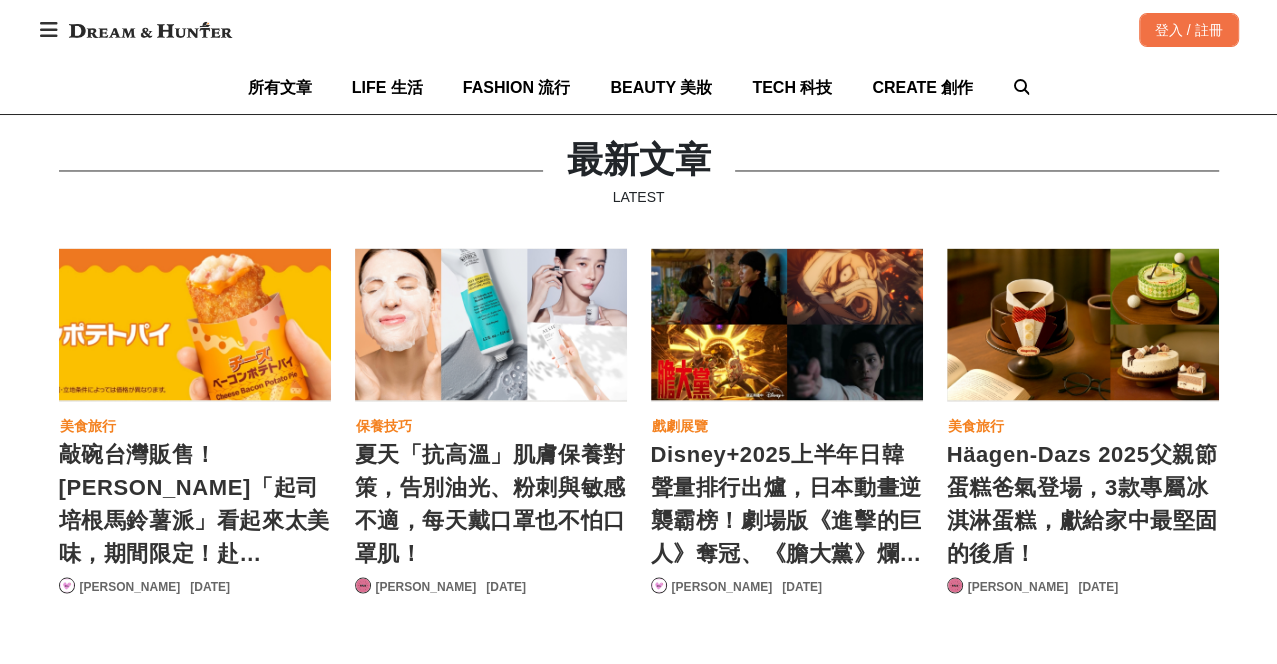 click on "夏天「抗高溫」肌膚保養對策，告別油光、粉刺與敏感不適，每天戴口罩也不怕口罩肌！" at bounding box center (491, 502) 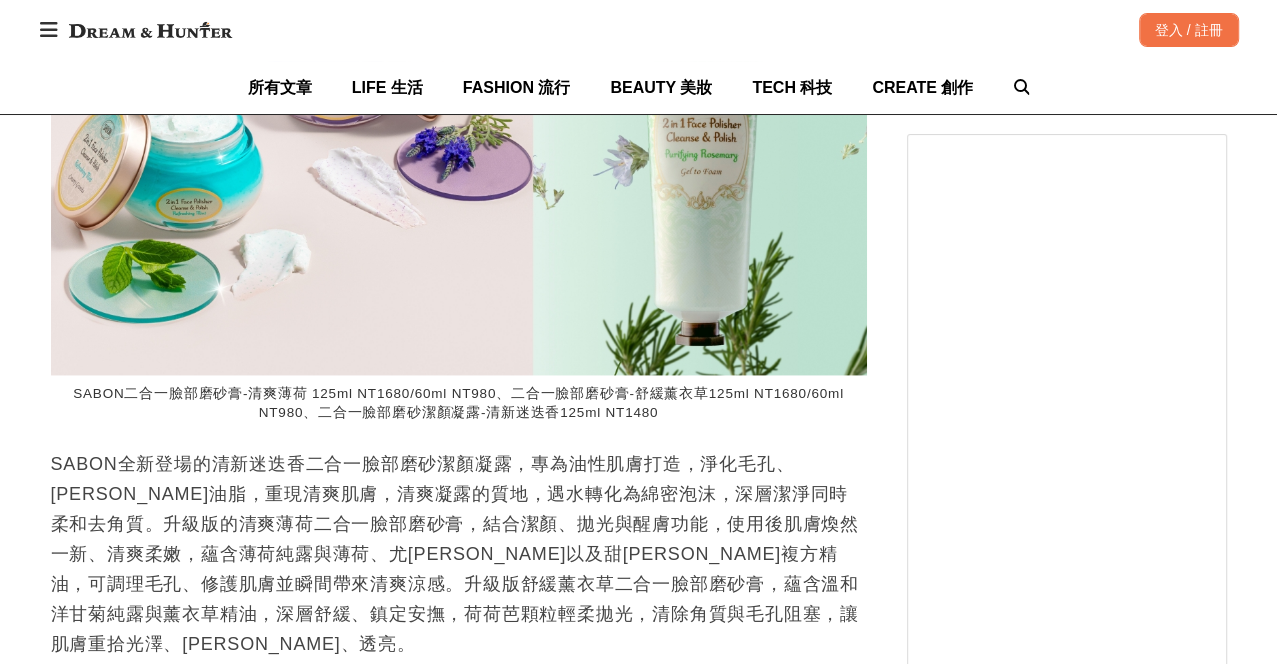 scroll, scrollTop: 0, scrollLeft: 1632, axis: horizontal 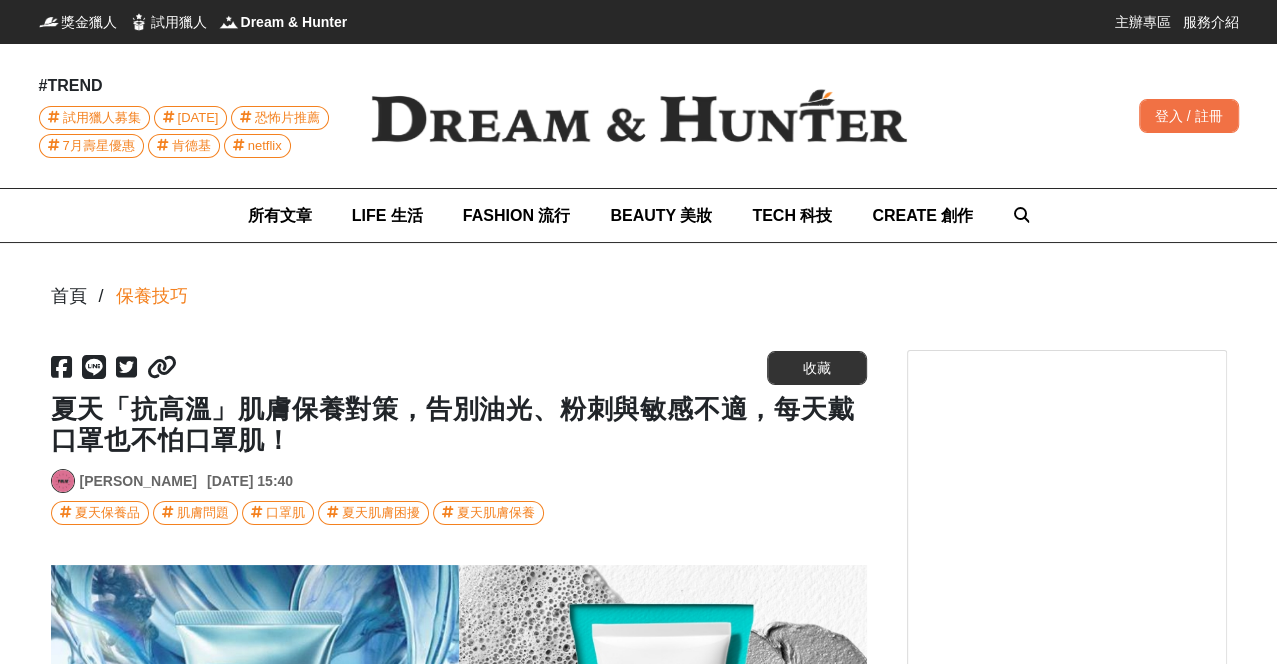 click at bounding box center (639, 116) 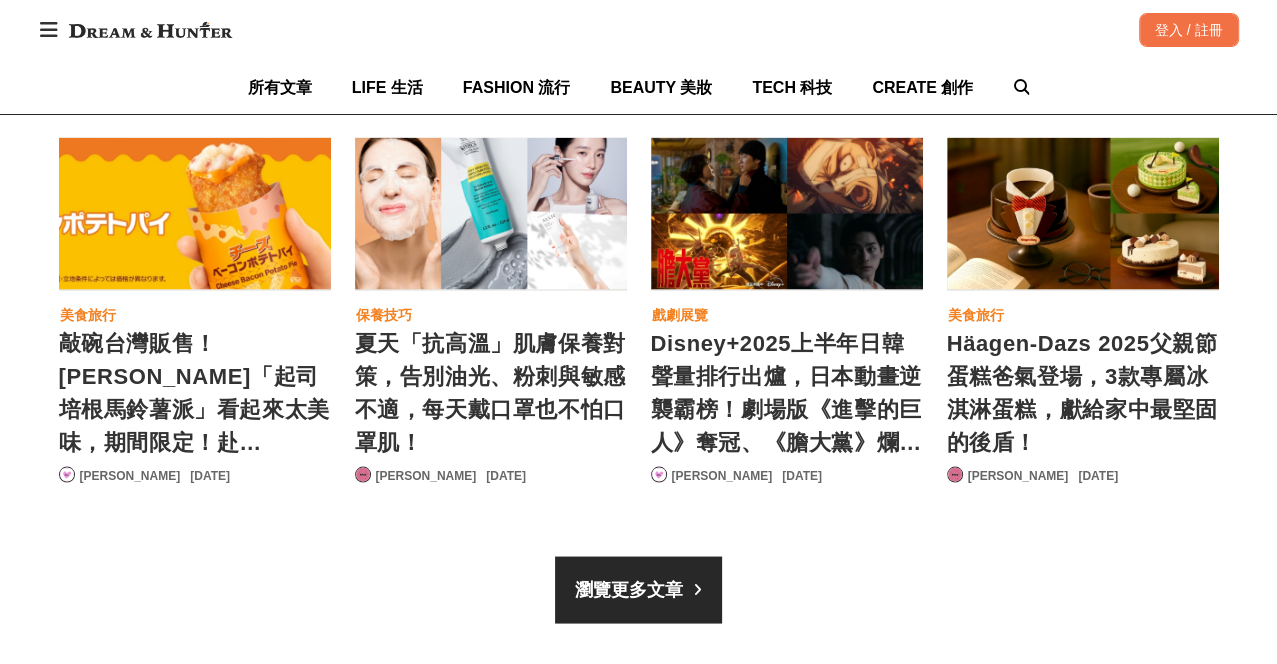 scroll, scrollTop: 0, scrollLeft: 2919, axis: horizontal 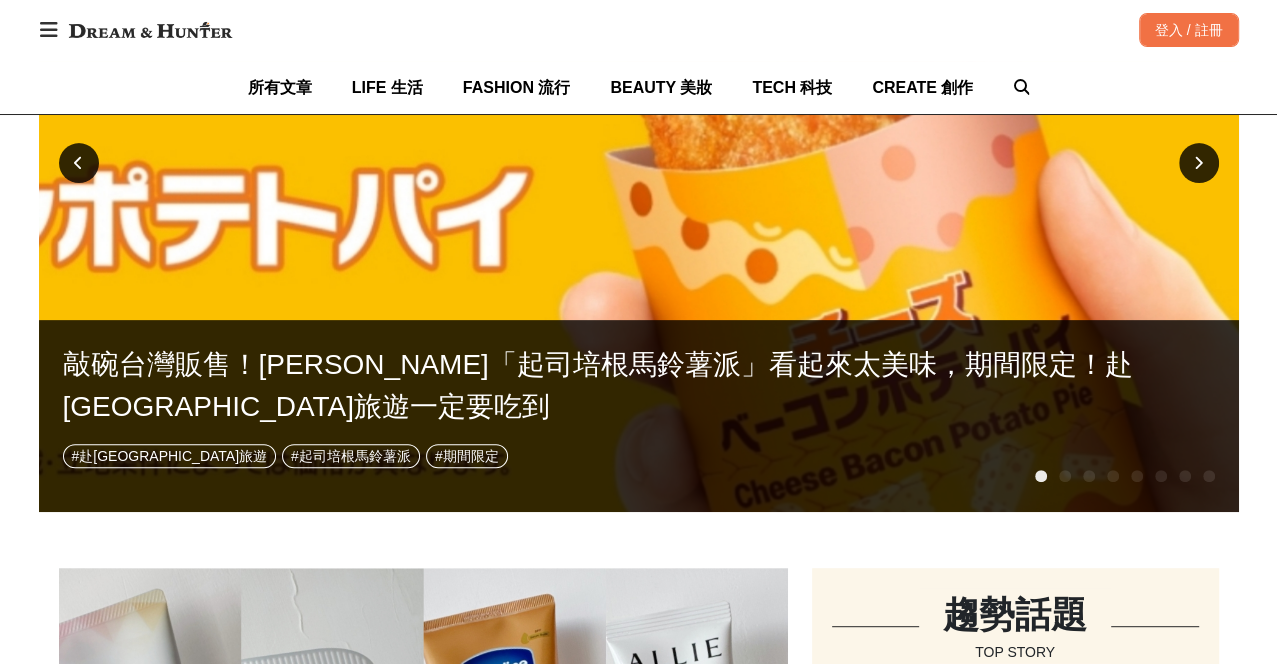 click at bounding box center [1065, 476] 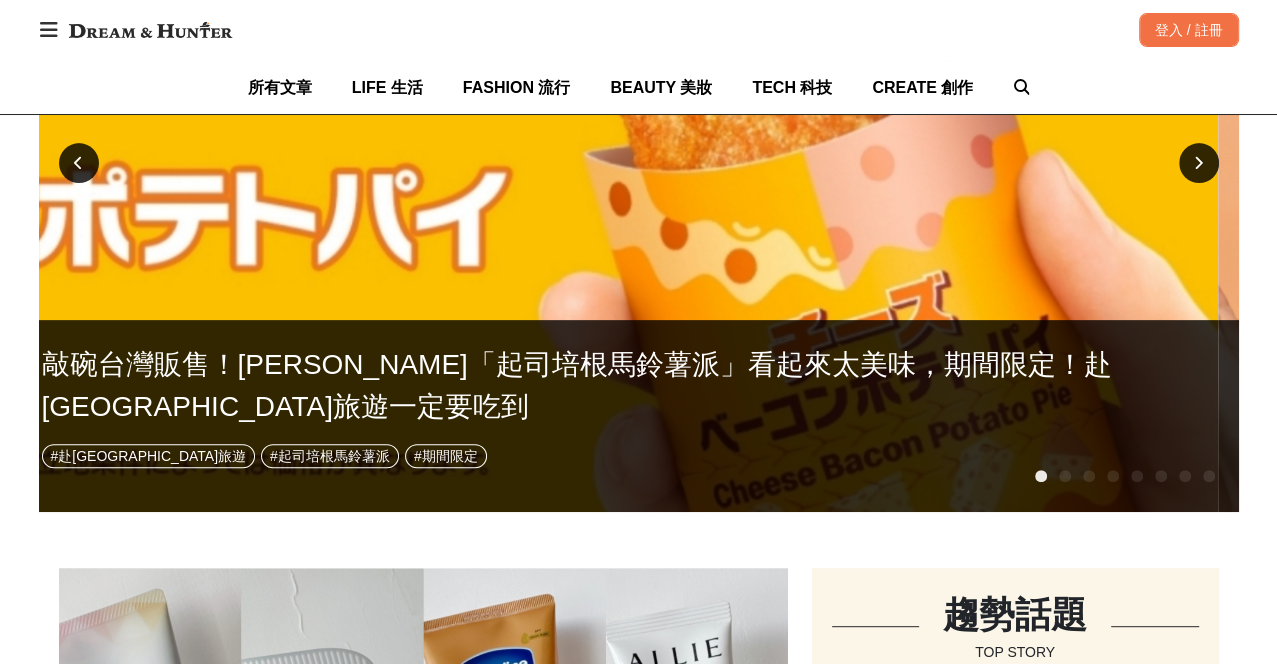 scroll, scrollTop: 0, scrollLeft: 170, axis: horizontal 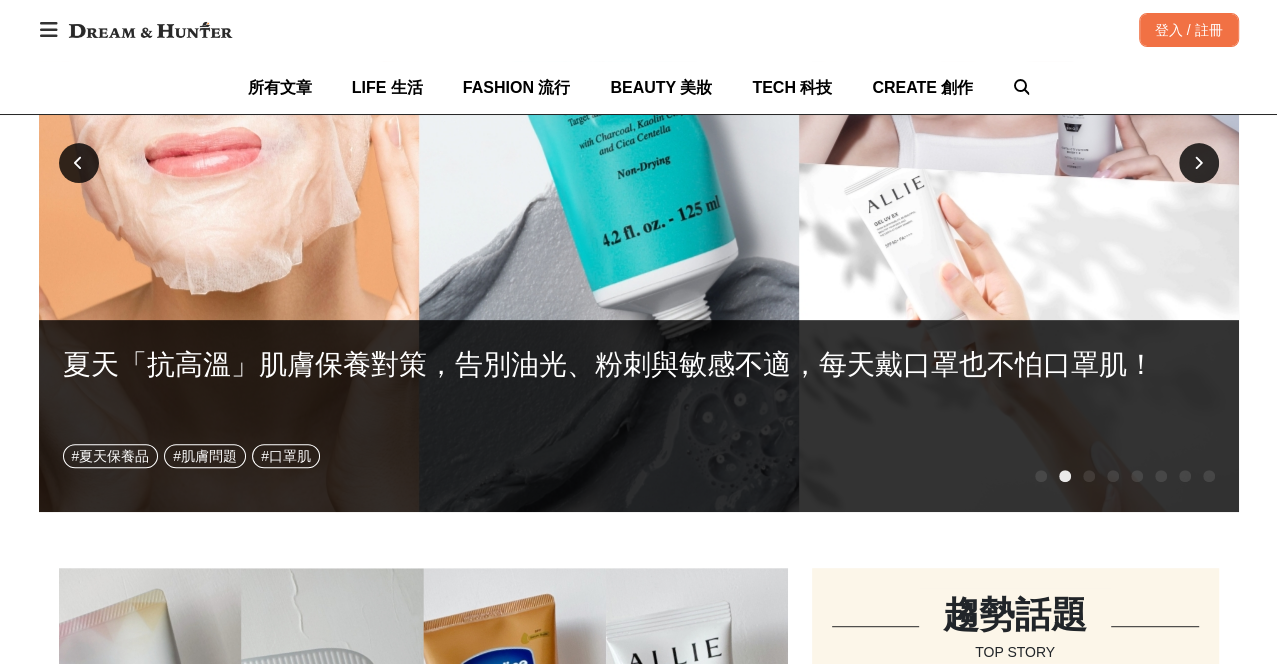 click on "夏天「抗高溫」肌膚保養對策，告別油光、粉刺與敏感不適，每天戴口罩也不怕口罩肌！ #  夏天保養品 #  肌膚問題 #  口罩肌" at bounding box center [639, 416] 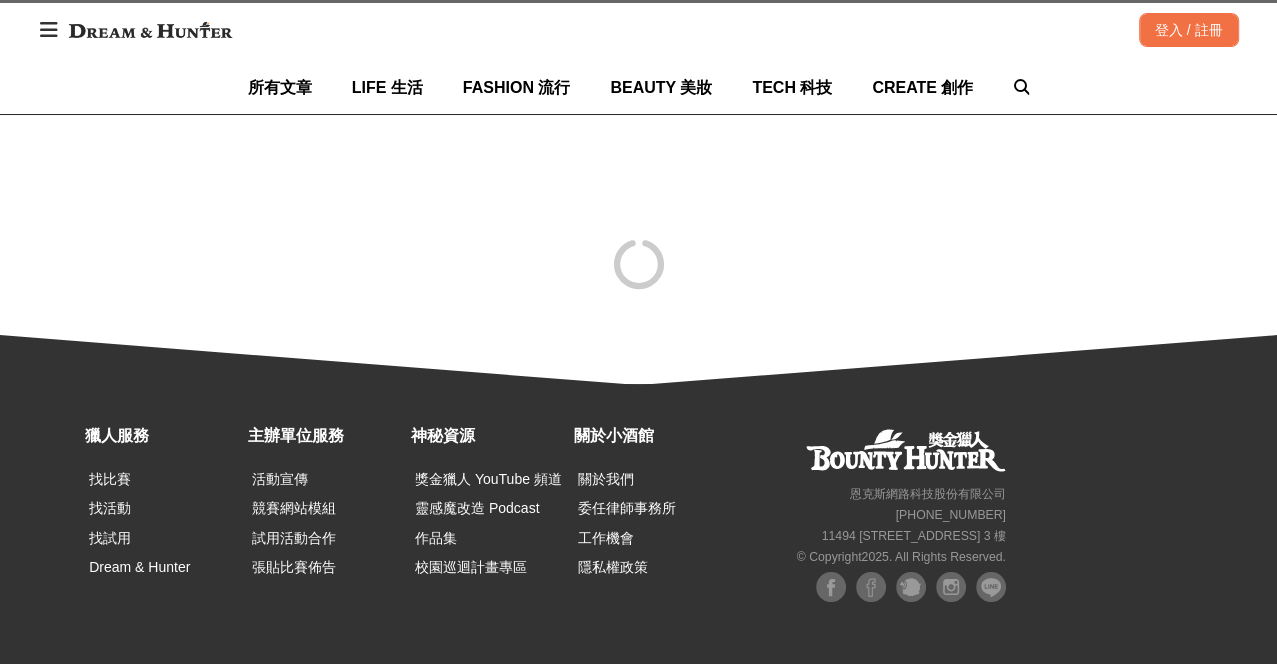 scroll, scrollTop: 51, scrollLeft: 0, axis: vertical 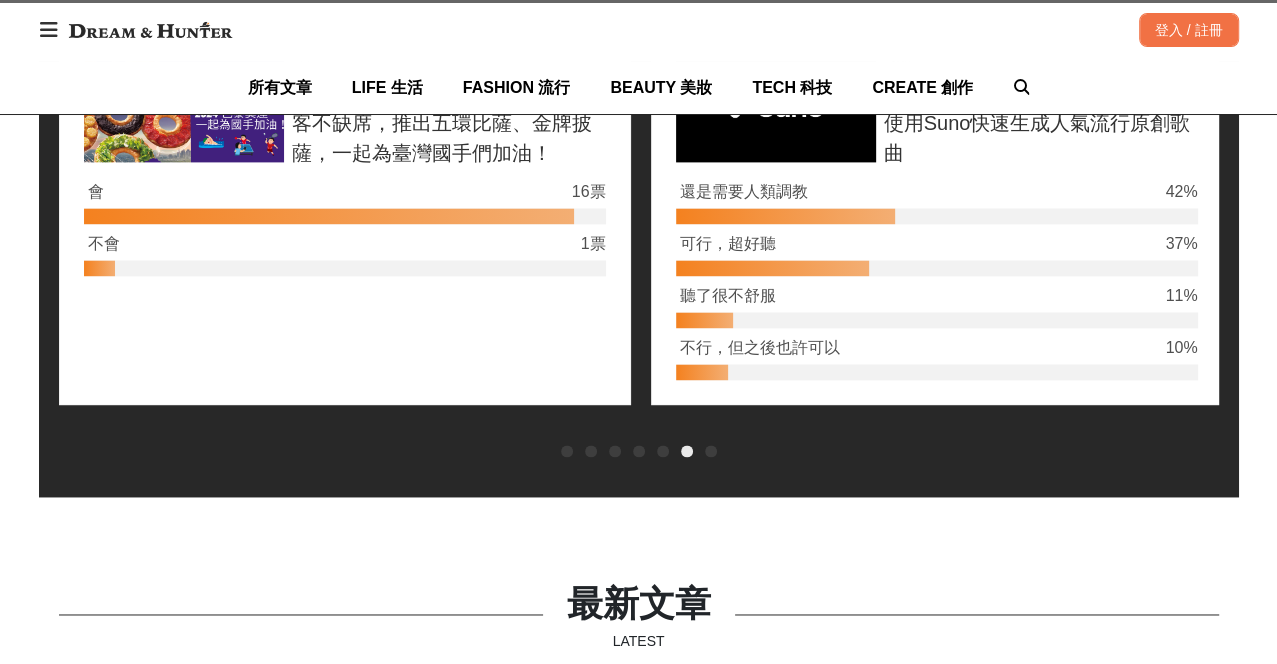 click at bounding box center [150, 30] 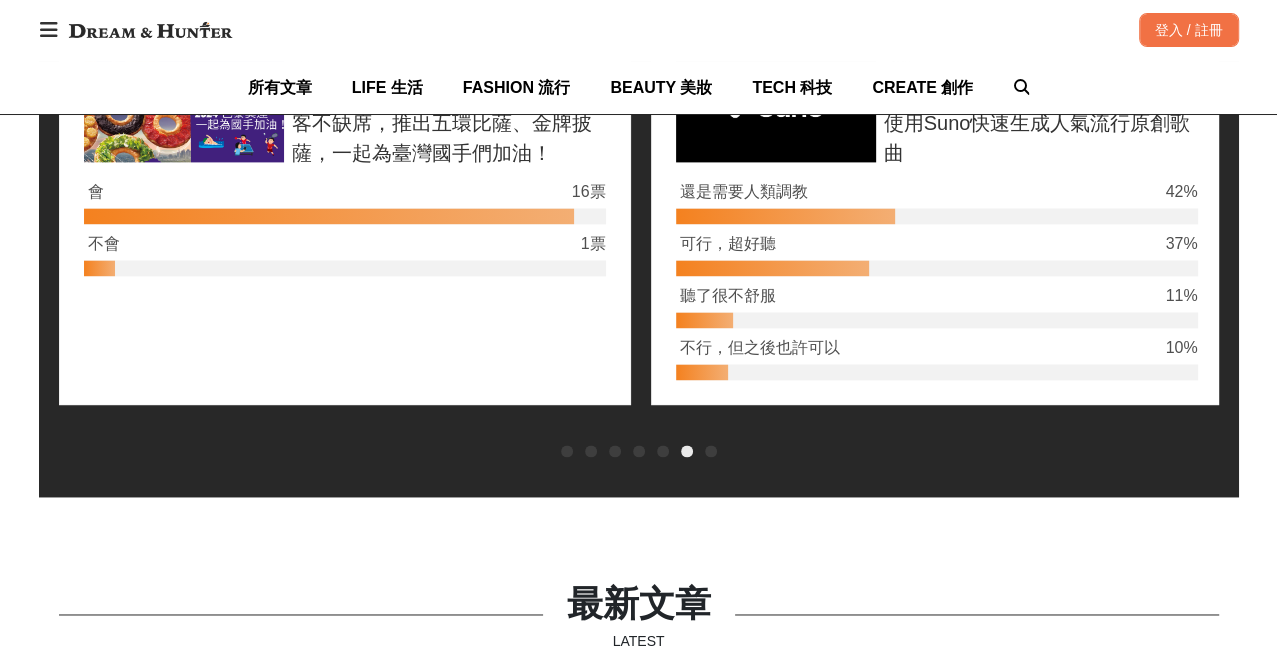 scroll, scrollTop: 0, scrollLeft: 154, axis: horizontal 